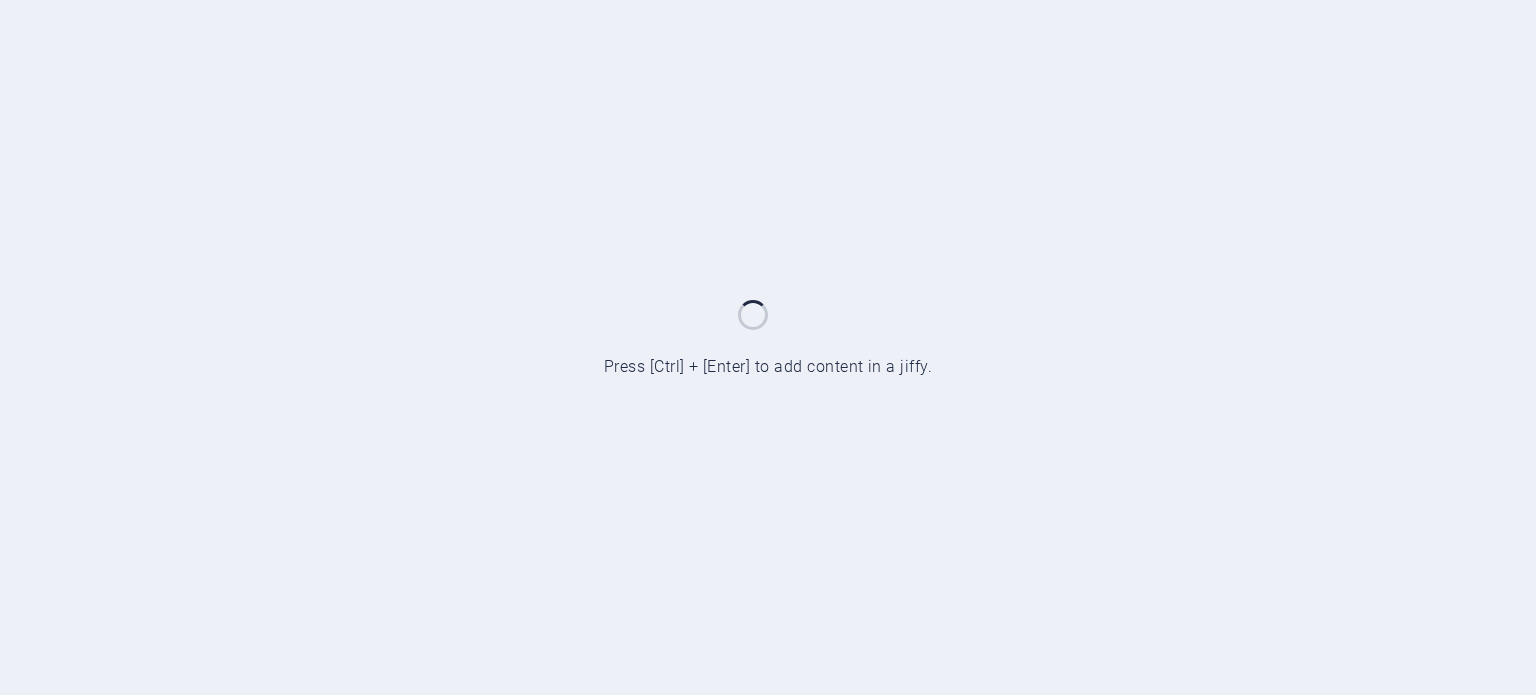 scroll, scrollTop: 0, scrollLeft: 0, axis: both 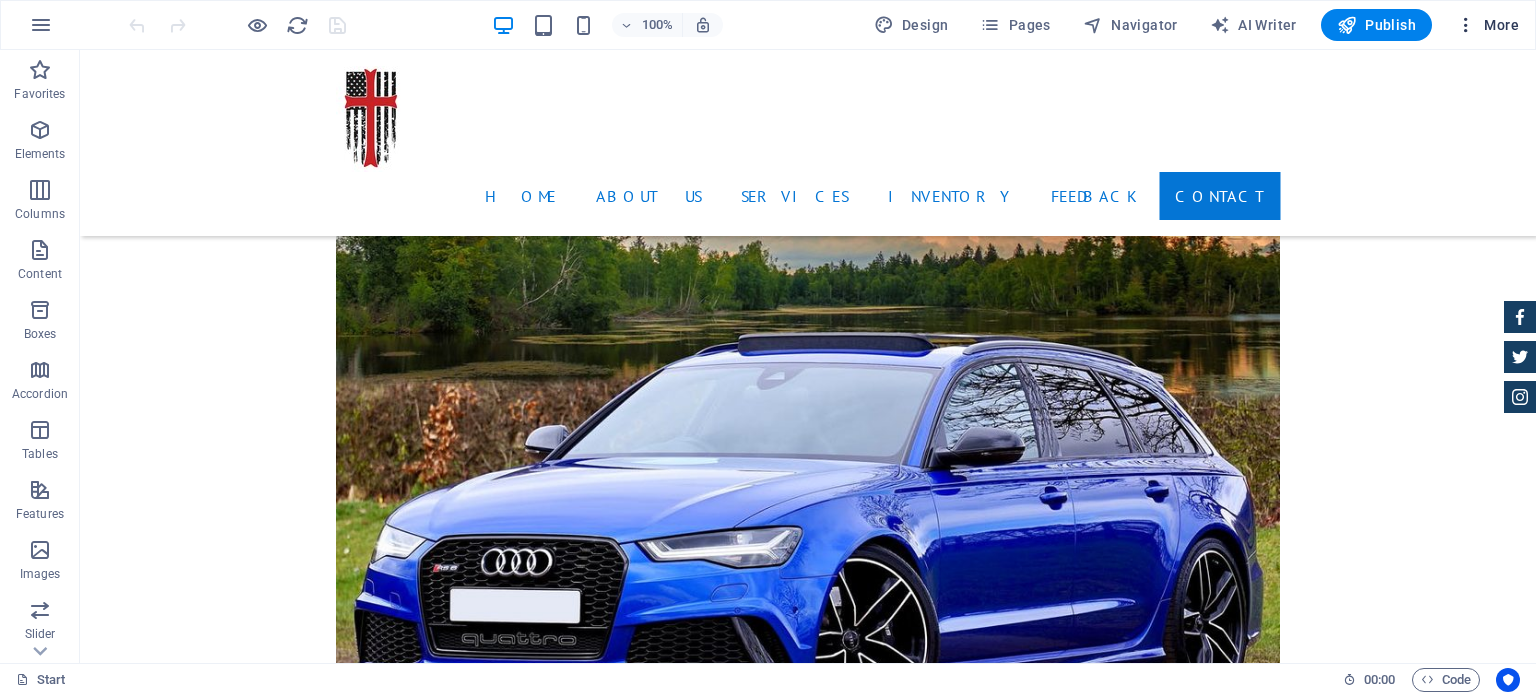 click on "More" at bounding box center (1487, 25) 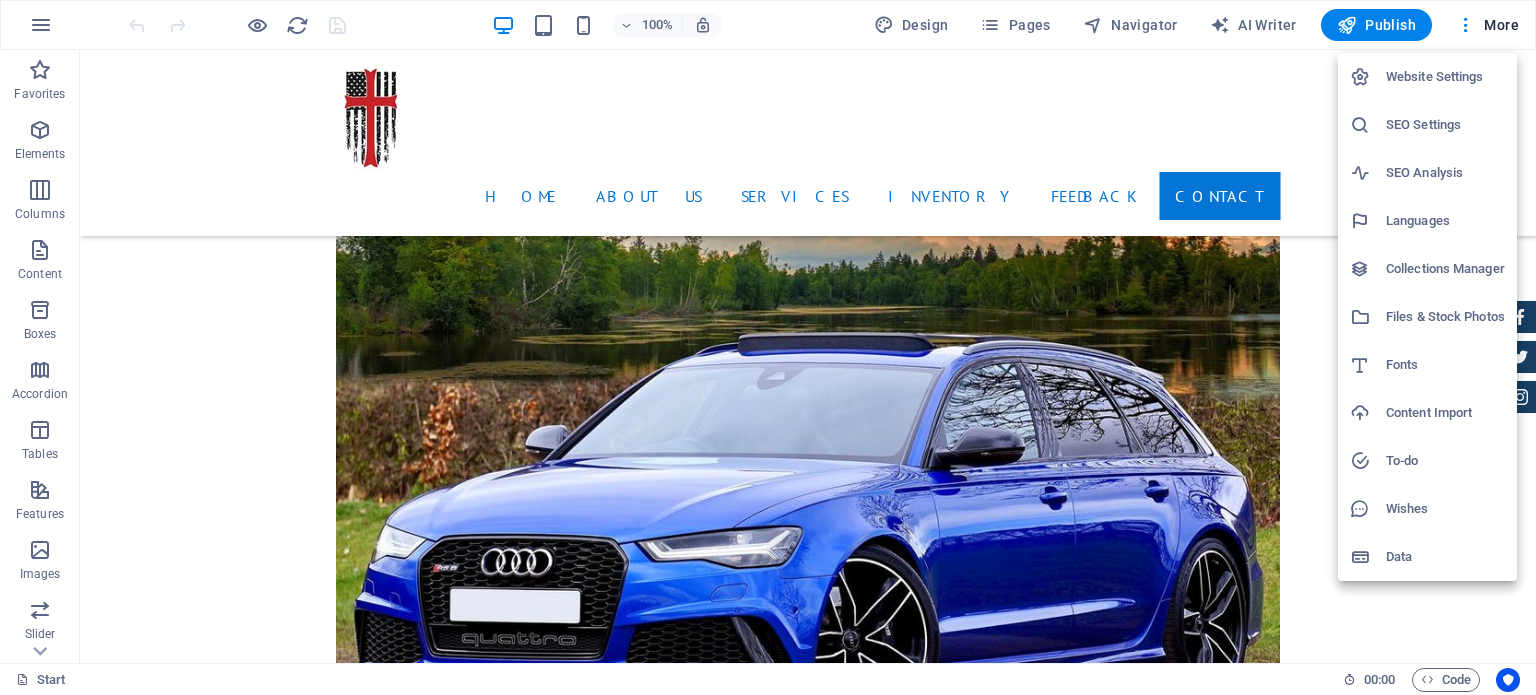 click on "Content Import" at bounding box center [1445, 413] 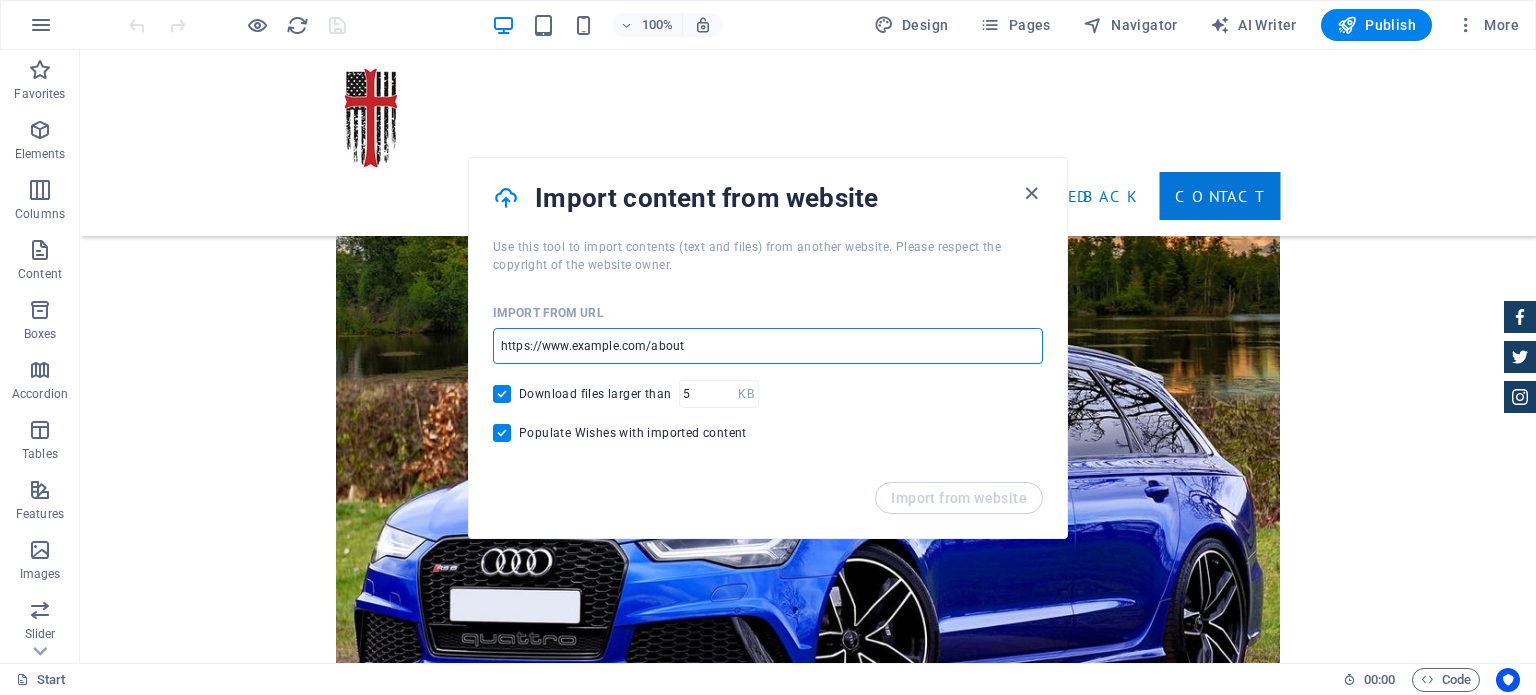 click at bounding box center [768, 346] 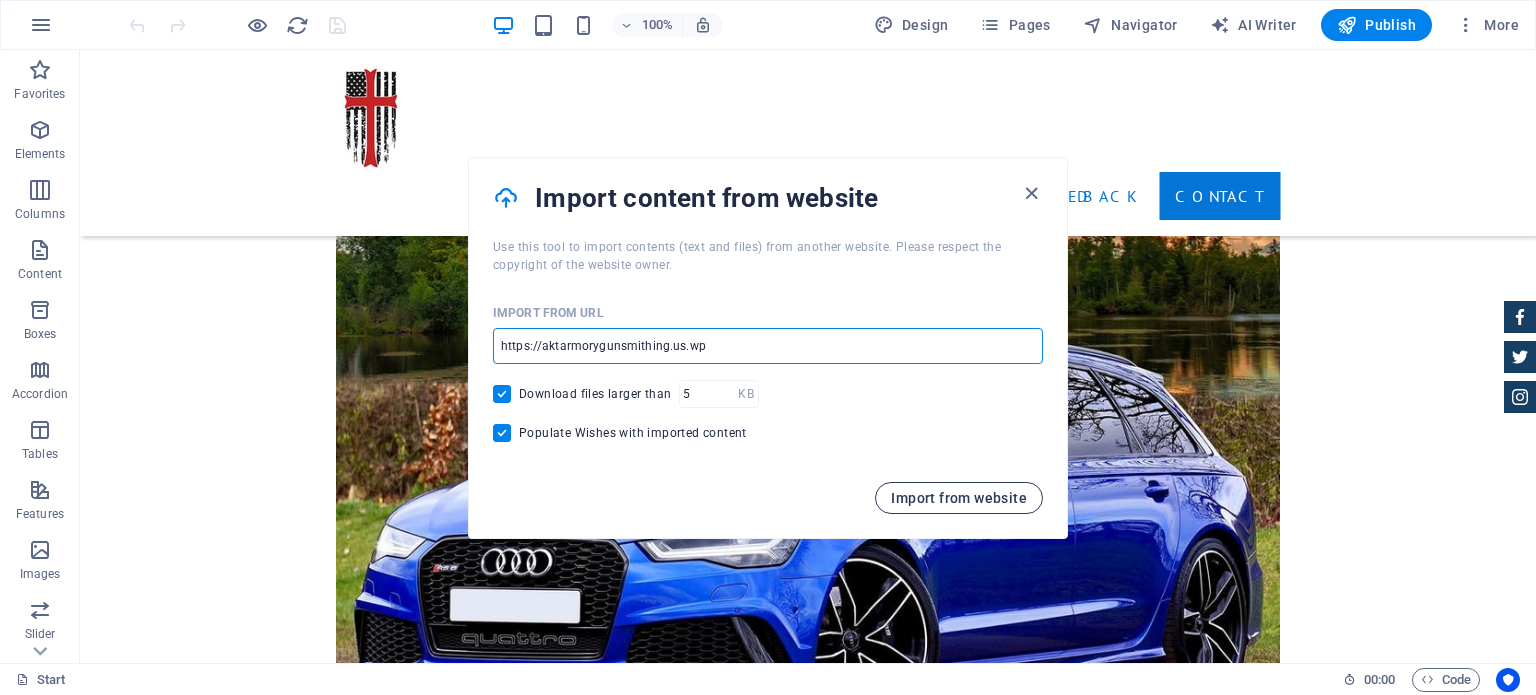 type on "https://aktarmorygunsmithing.us.wp" 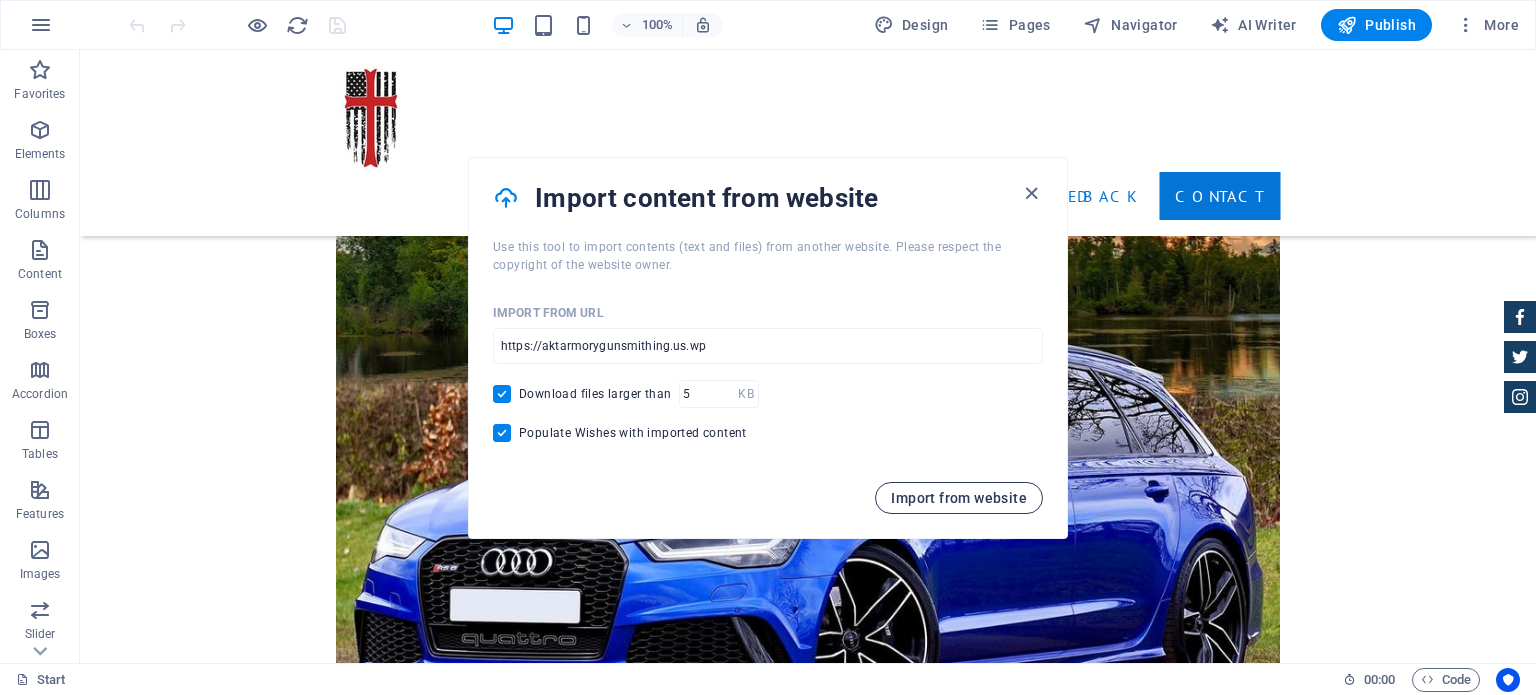 click on "Import from website" at bounding box center (959, 498) 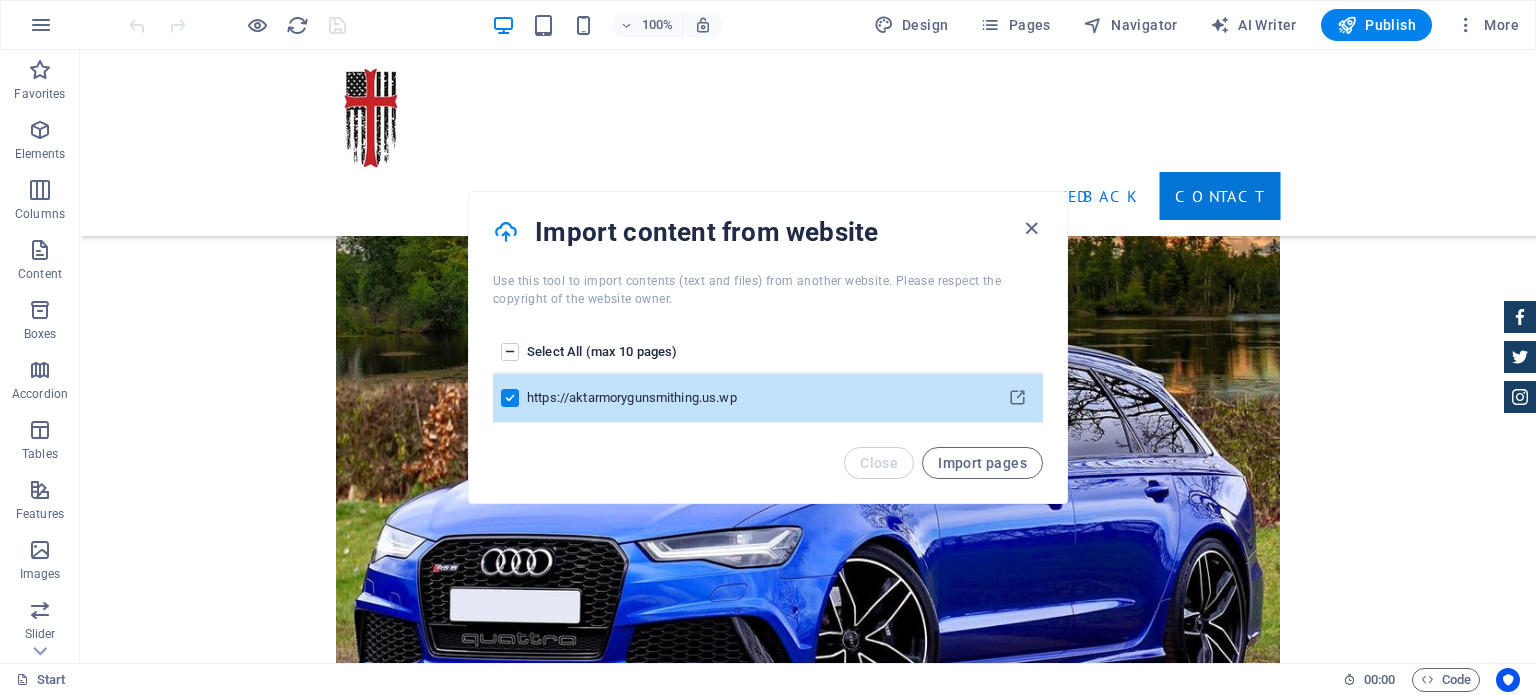 click at bounding box center [510, 398] 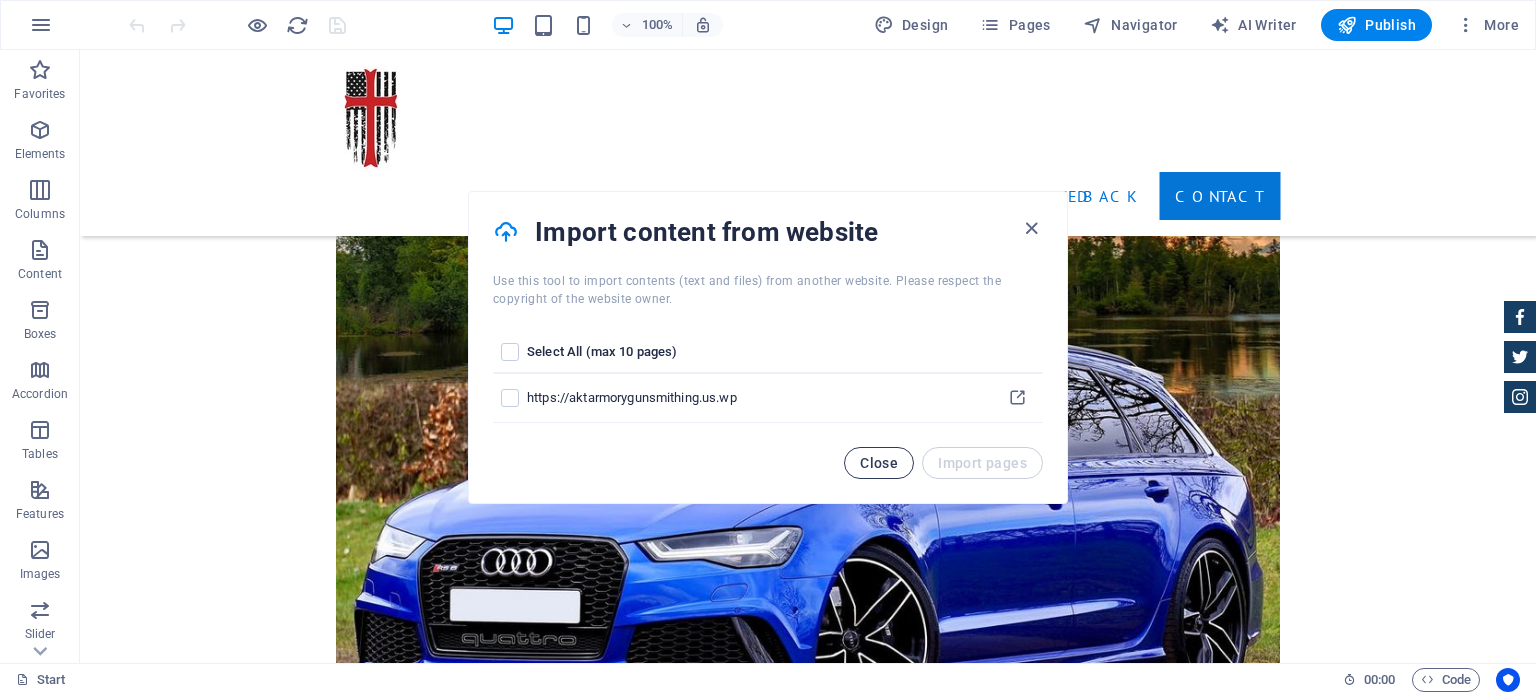 click on "Close" at bounding box center [879, 463] 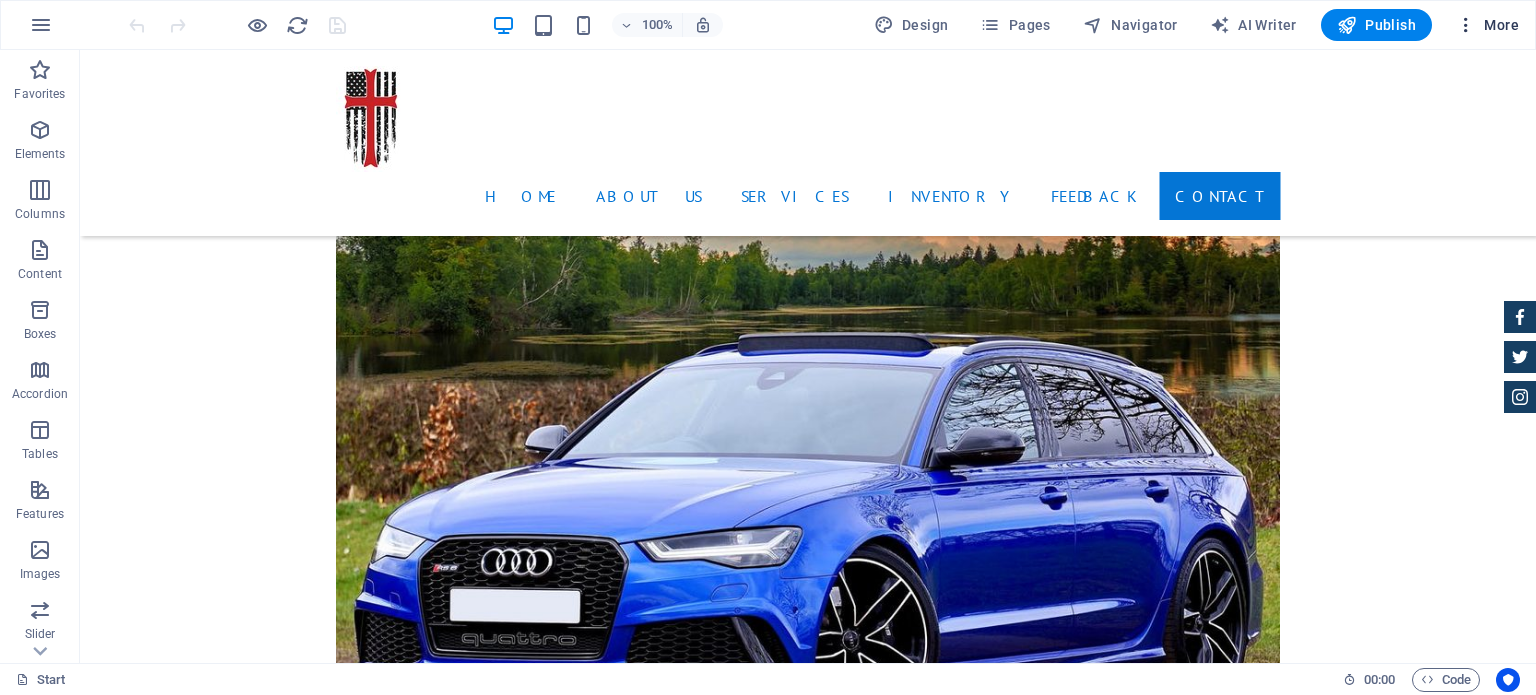 click at bounding box center [1466, 25] 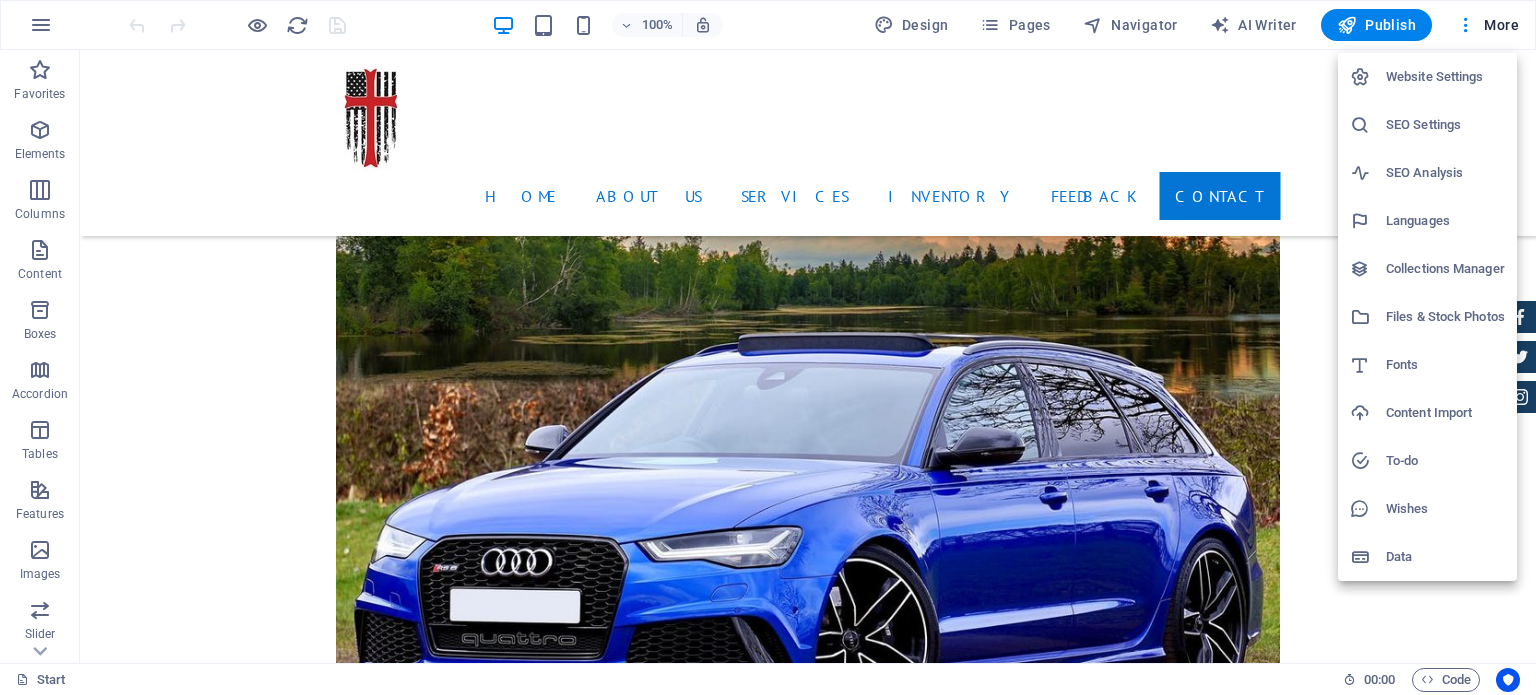 click on "Content Import" at bounding box center (1445, 413) 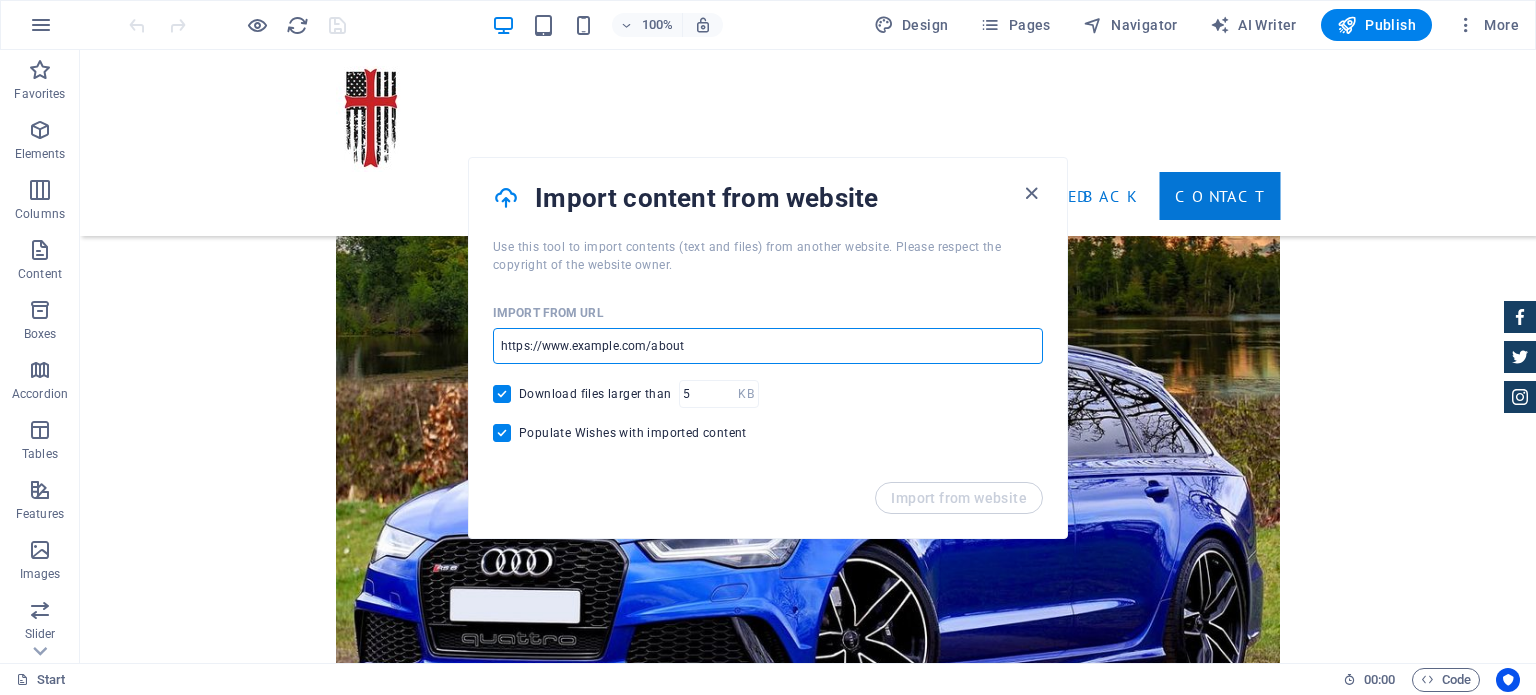 click at bounding box center [768, 346] 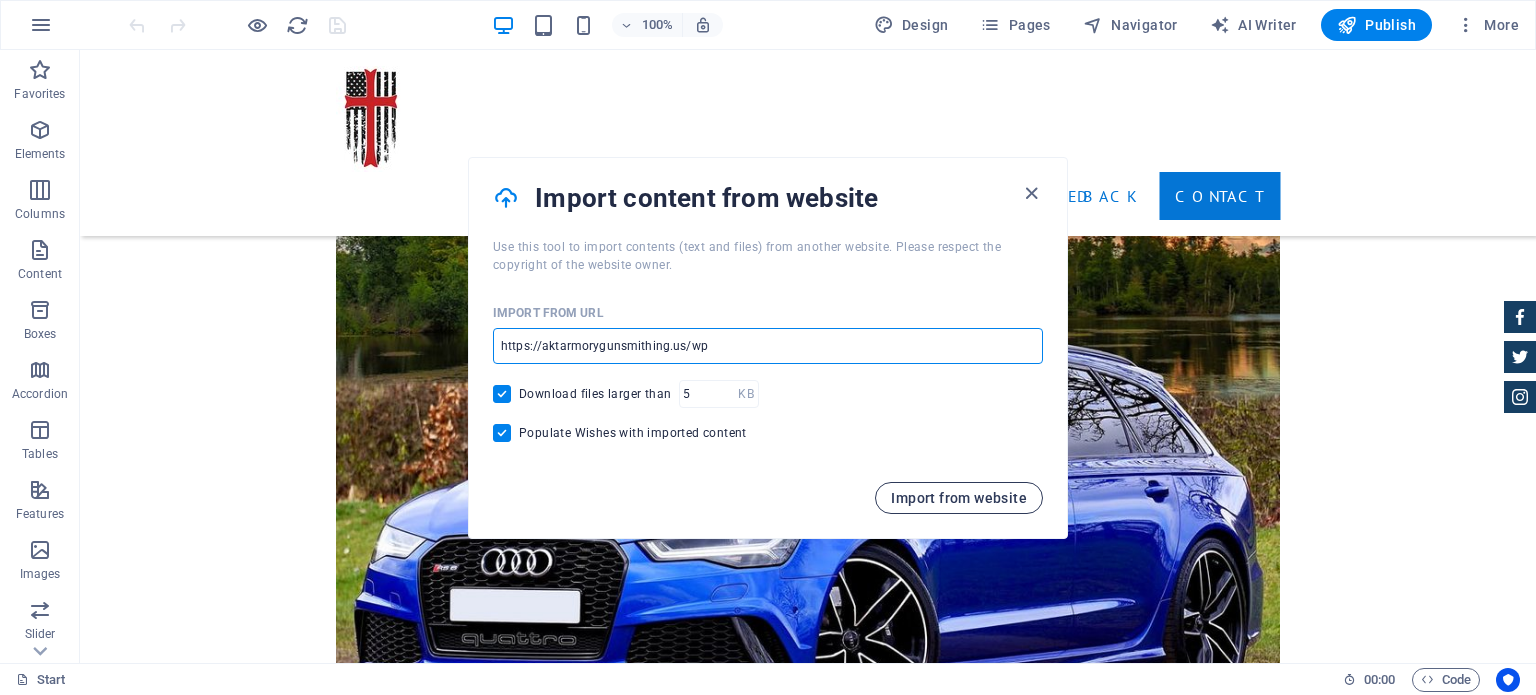 type on "https://aktarmorygunsmithing.us/wp" 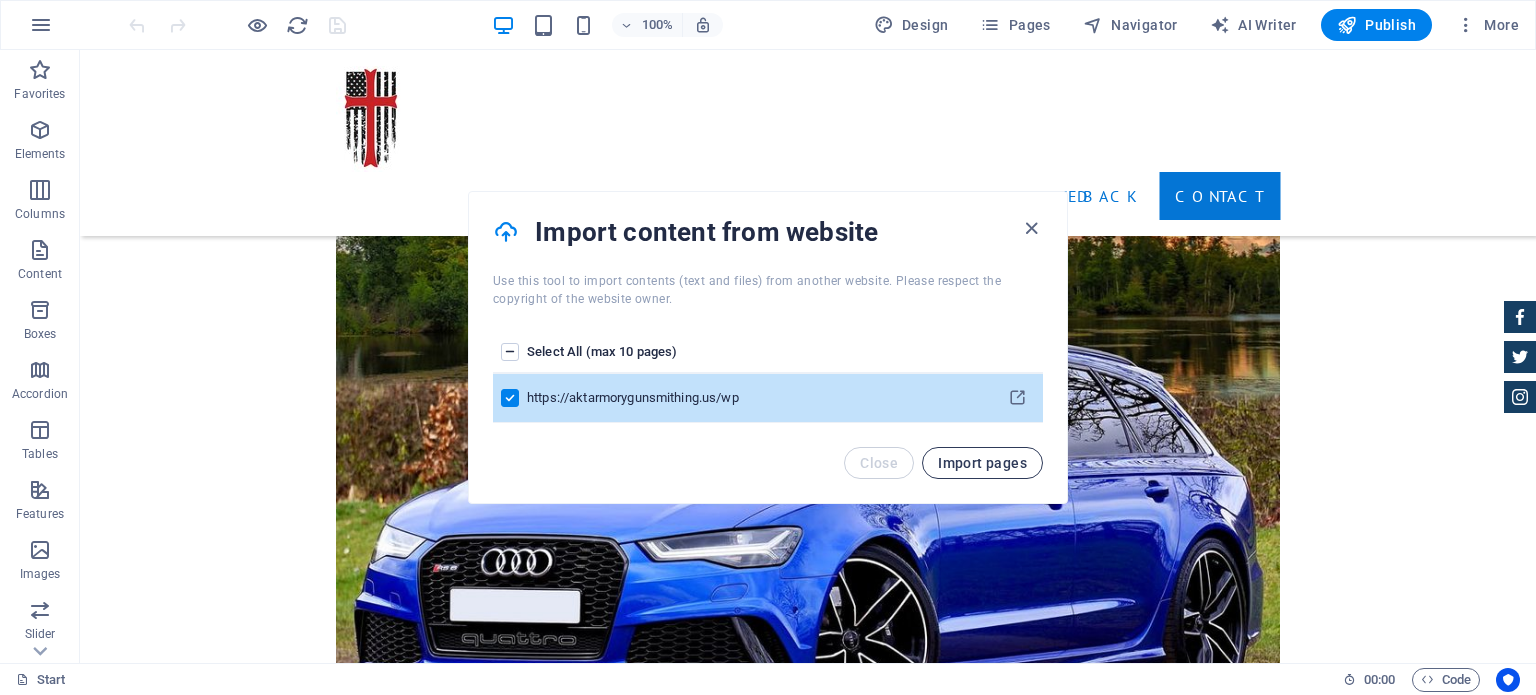 click on "Import pages" at bounding box center [982, 463] 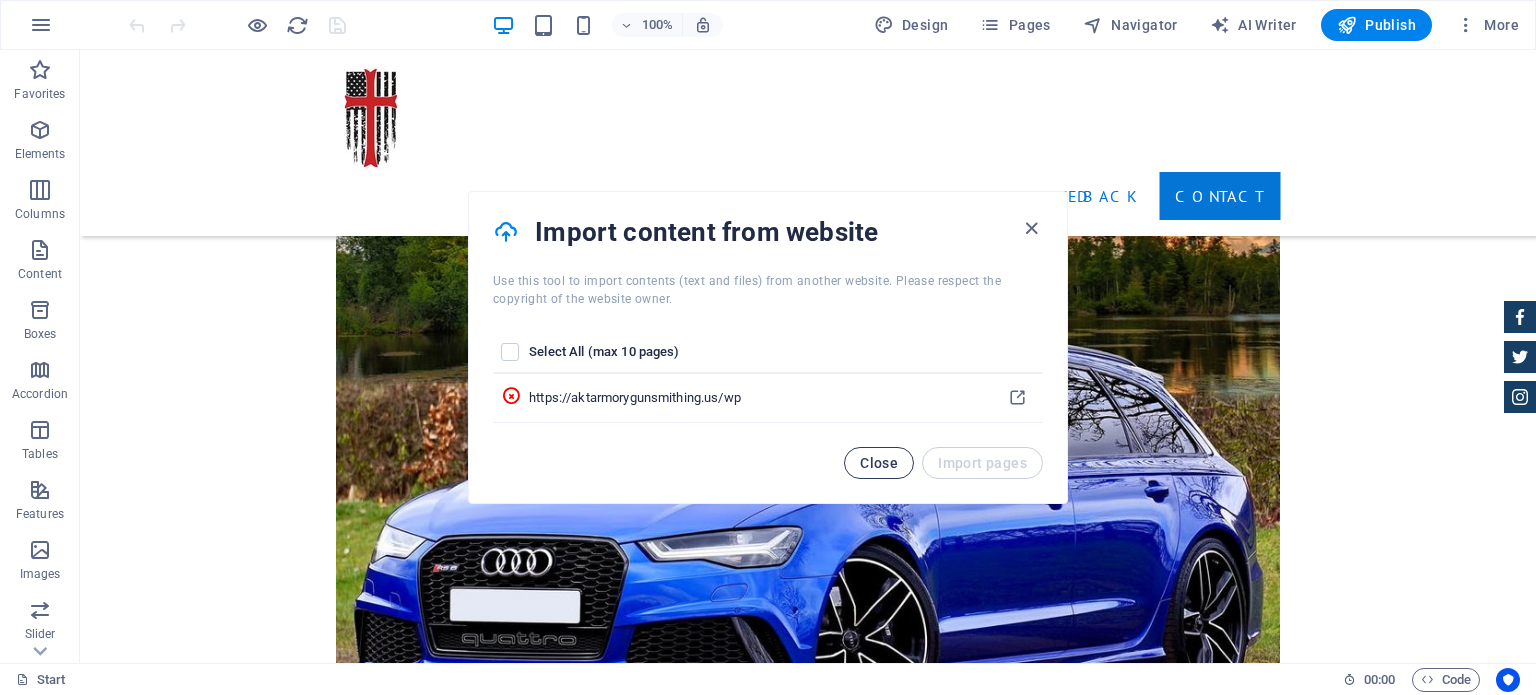 click on "Close" at bounding box center [879, 463] 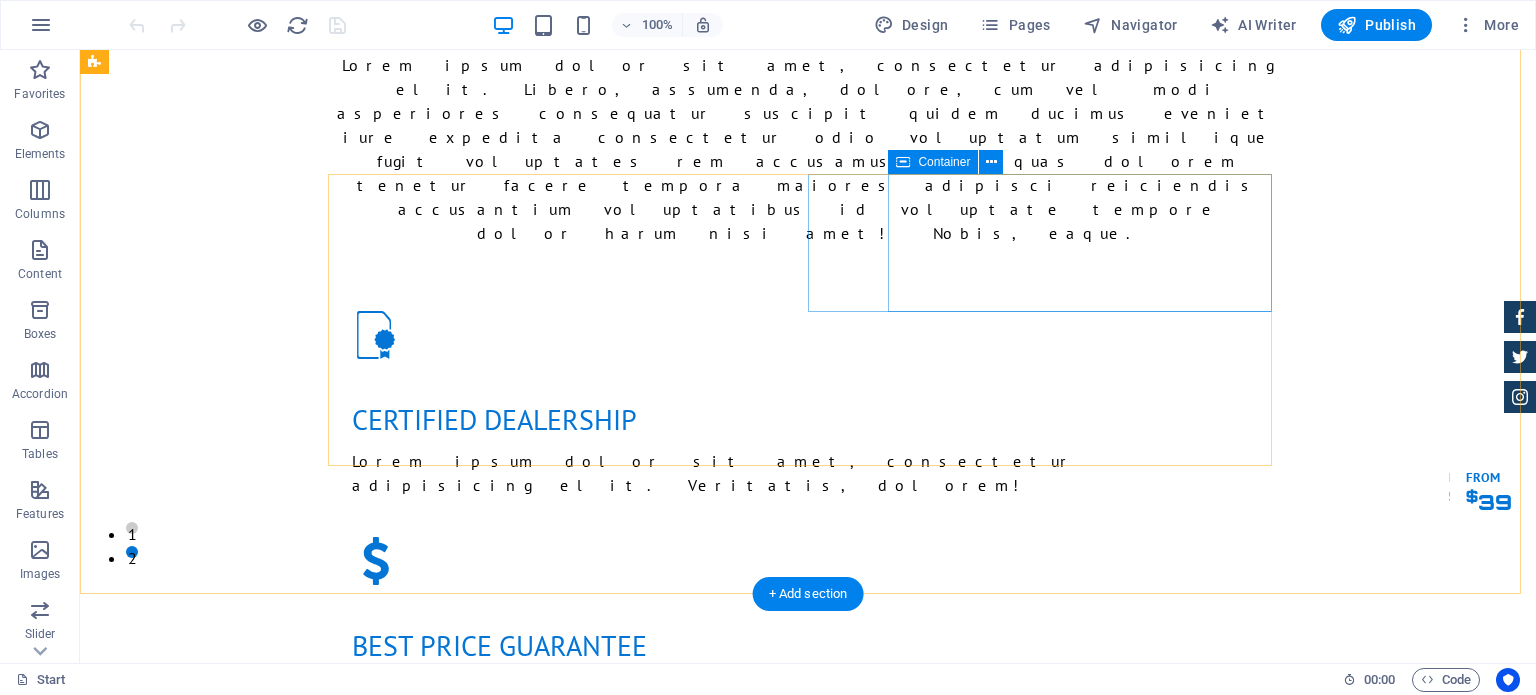 scroll, scrollTop: 0, scrollLeft: 0, axis: both 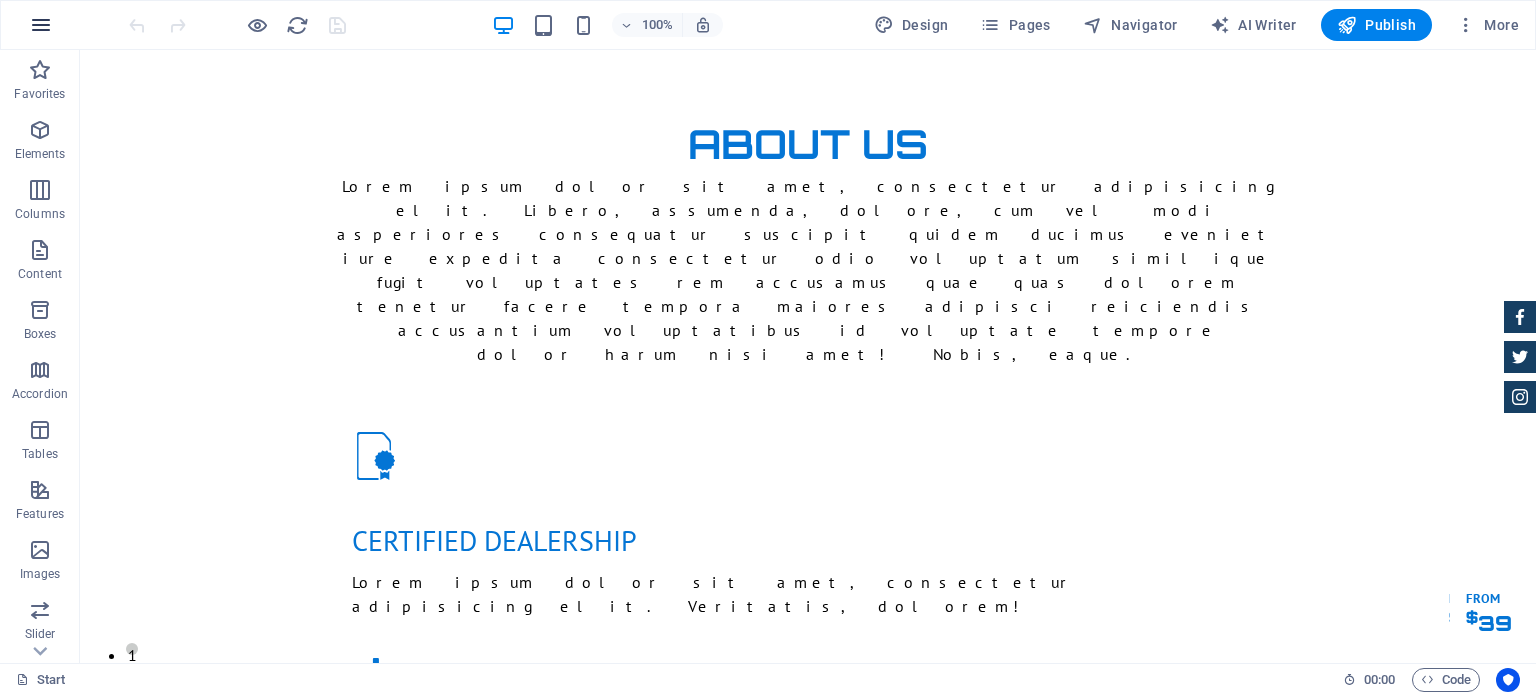 click at bounding box center (41, 25) 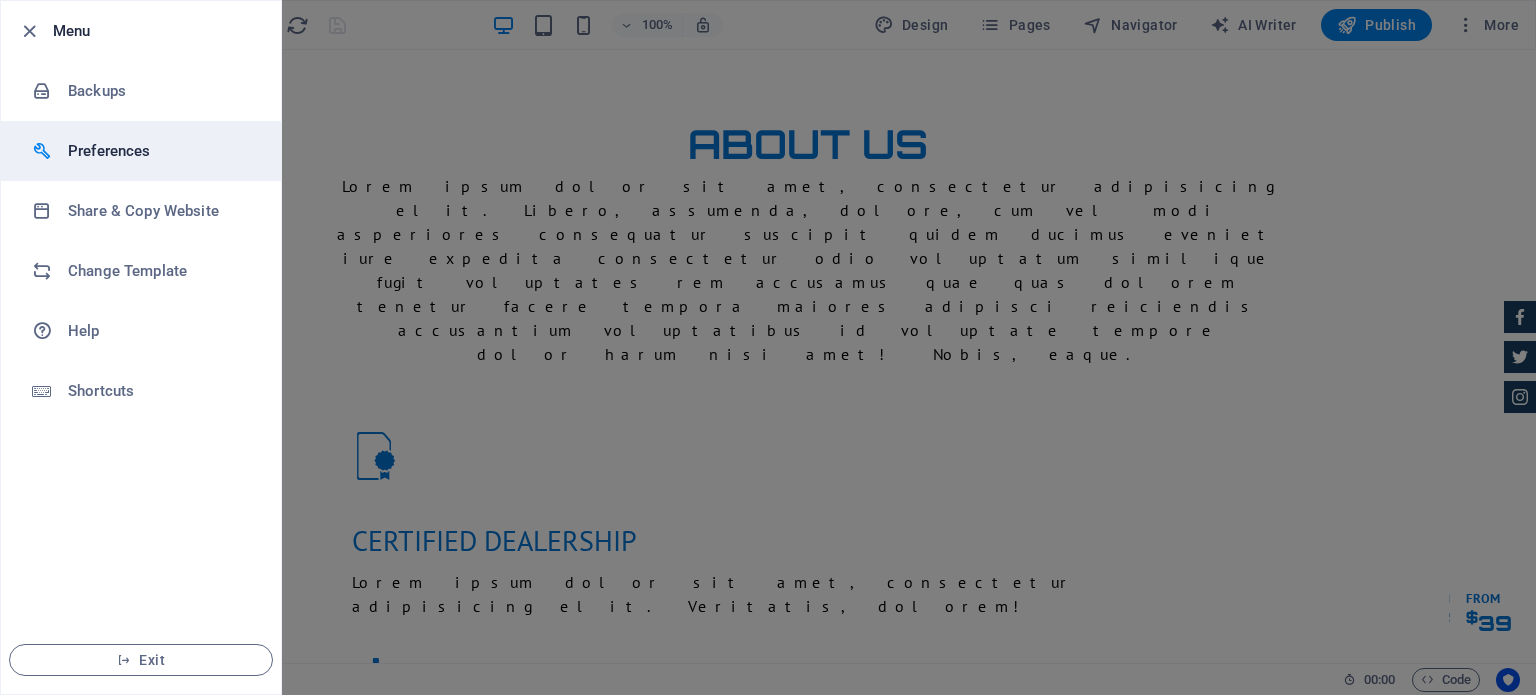 click on "Preferences" at bounding box center (160, 151) 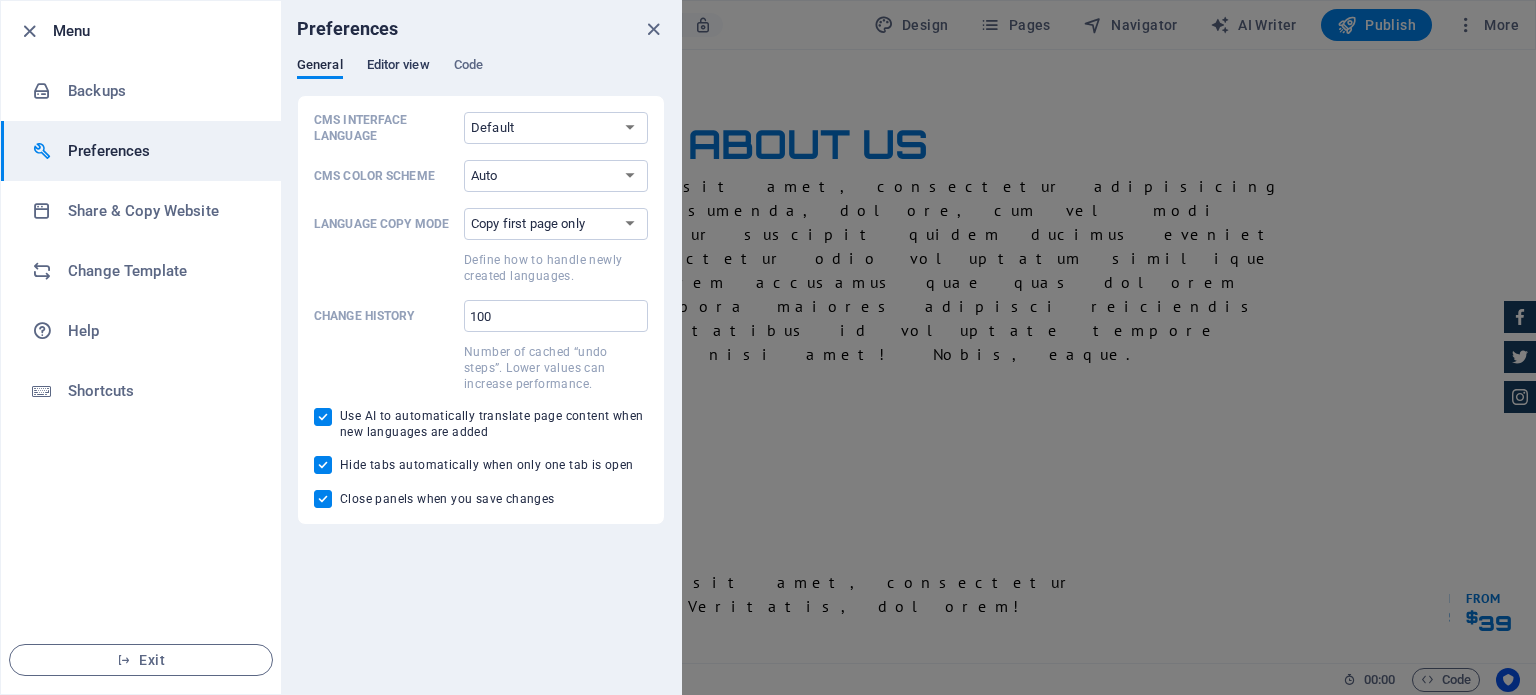 click on "Editor view" at bounding box center [398, 67] 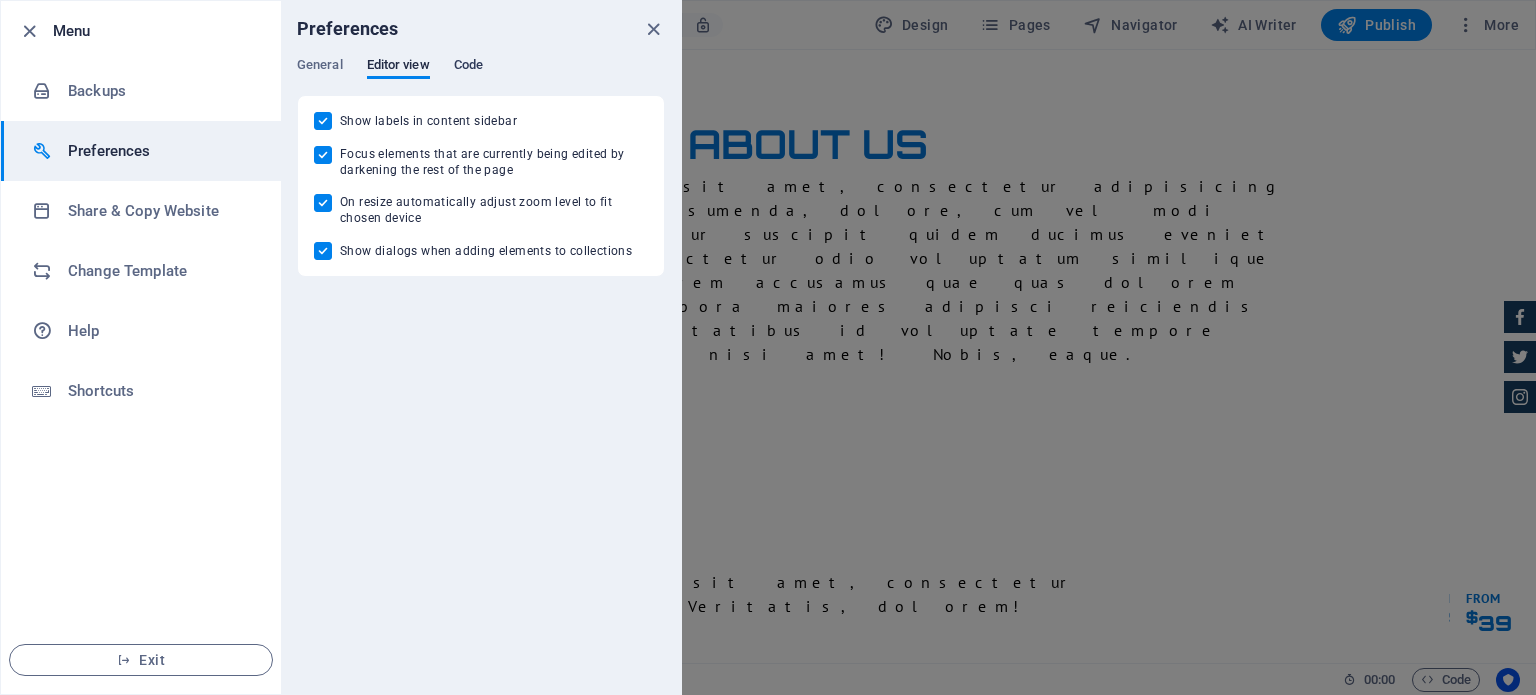 click on "Code" at bounding box center (468, 67) 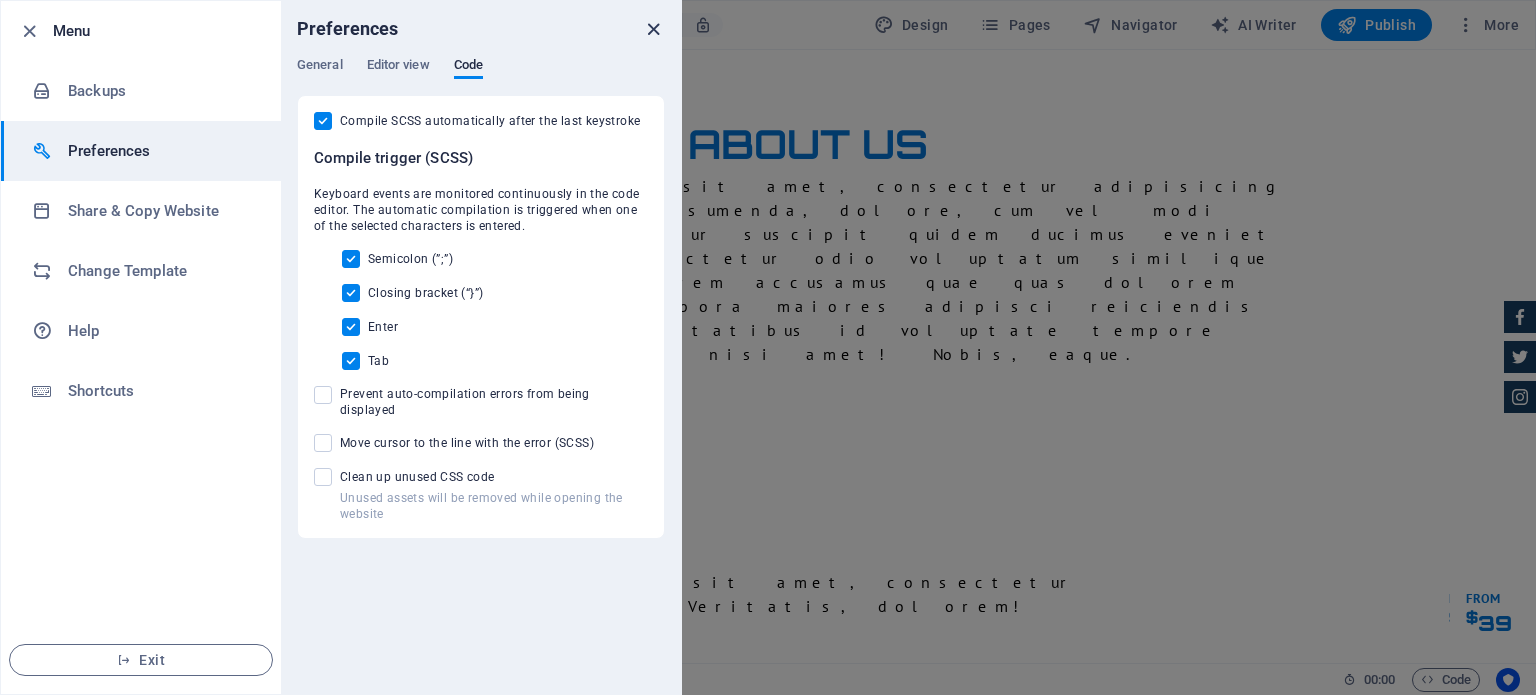 click at bounding box center [653, 29] 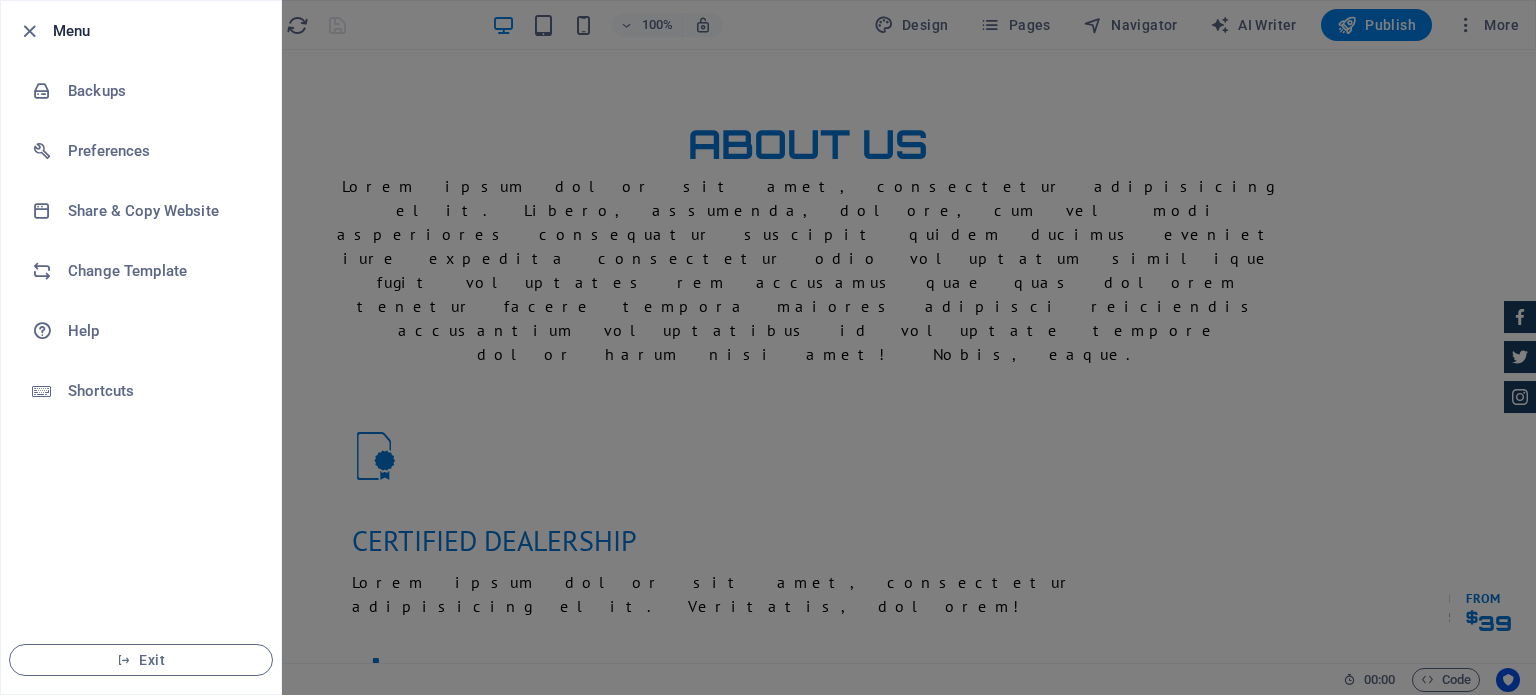 click at bounding box center (768, 347) 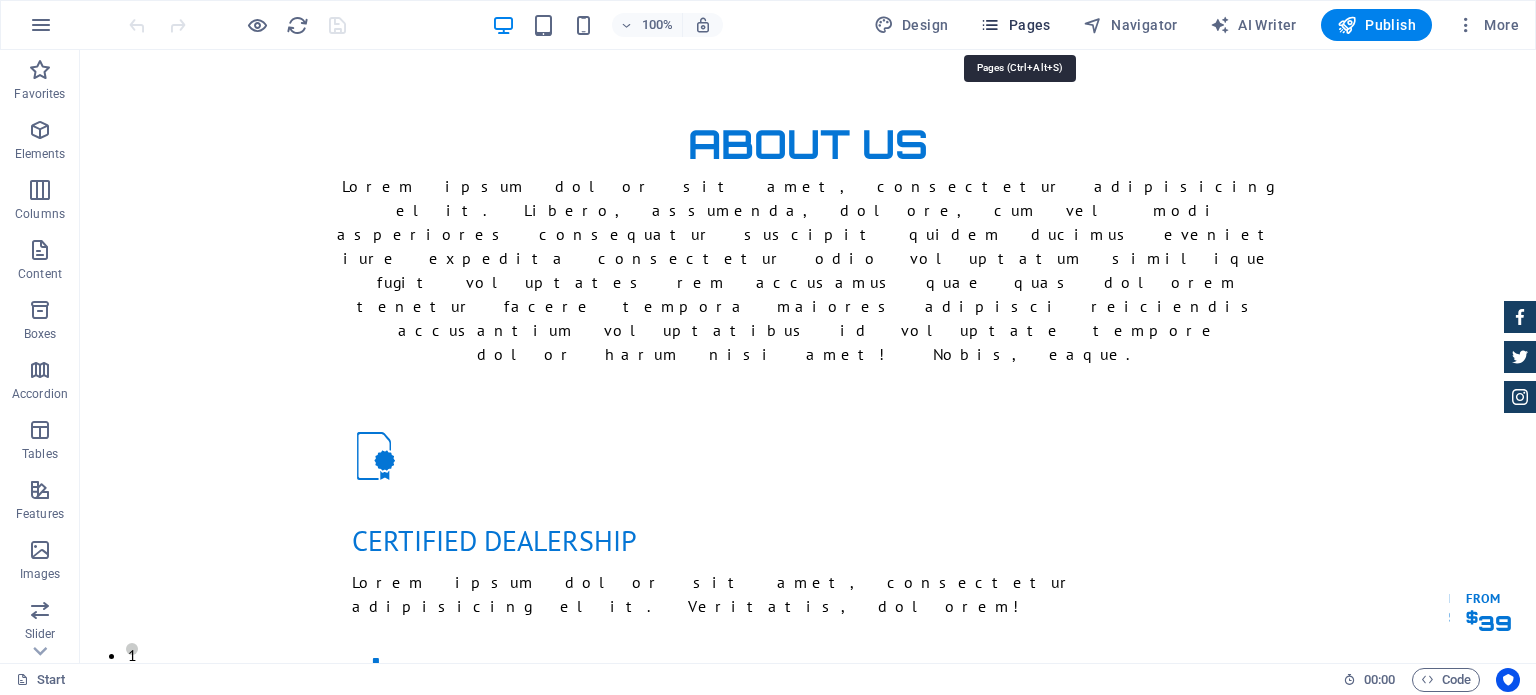 click on "Pages" at bounding box center [1015, 25] 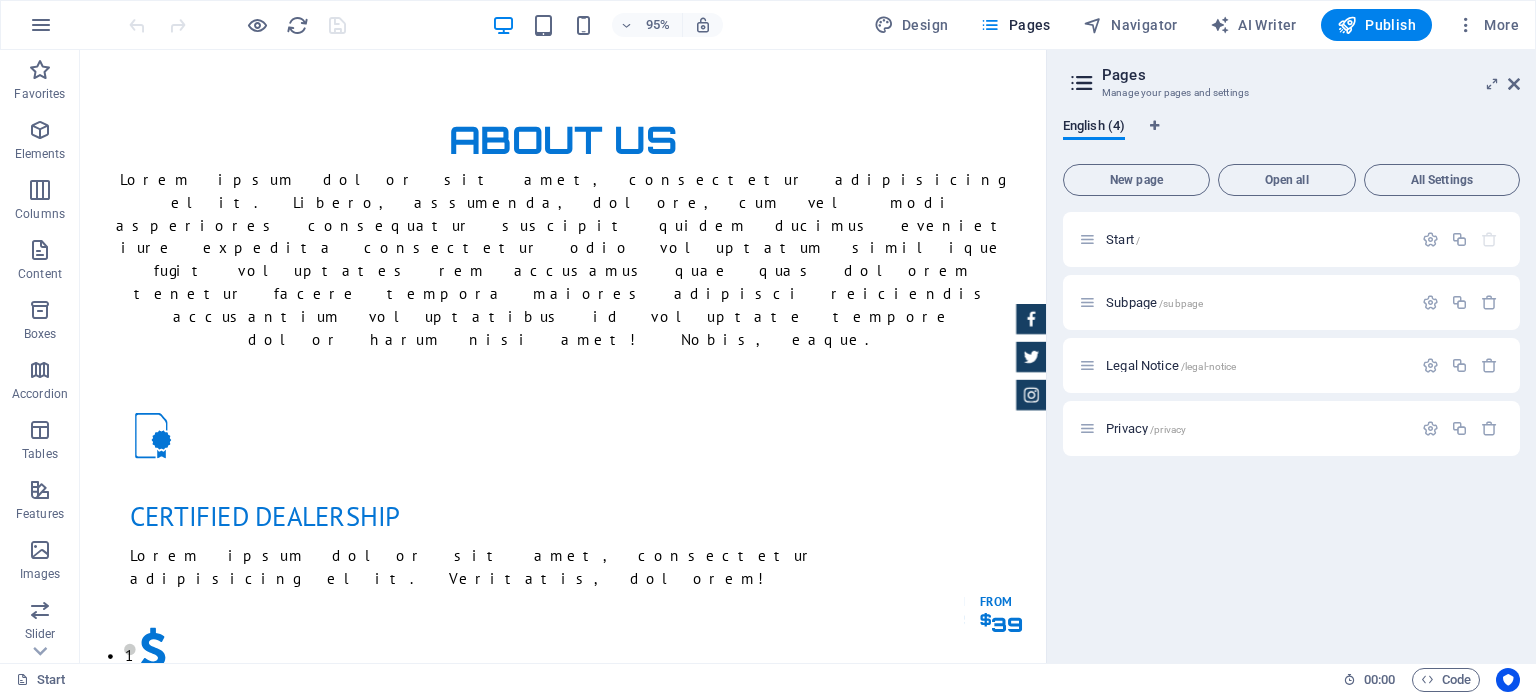 click at bounding box center [1082, 83] 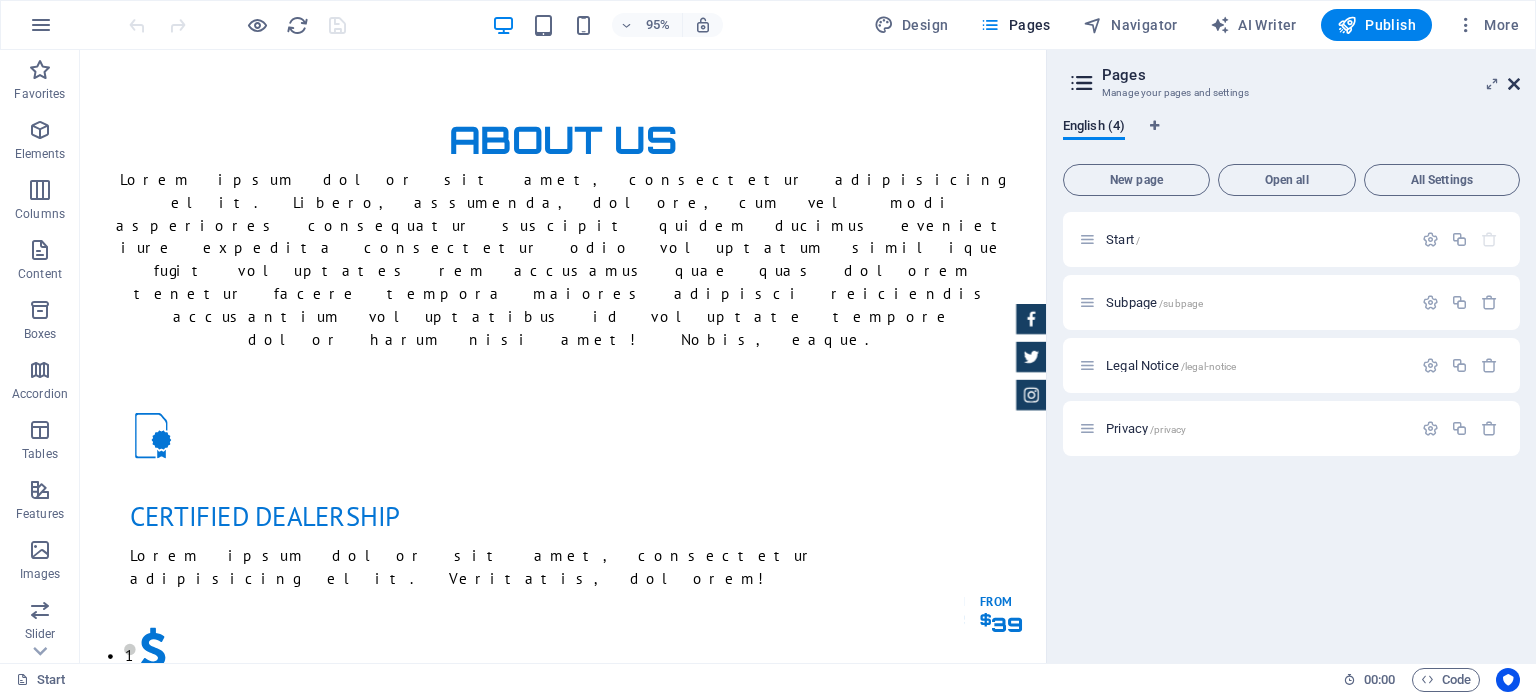 click at bounding box center [1514, 84] 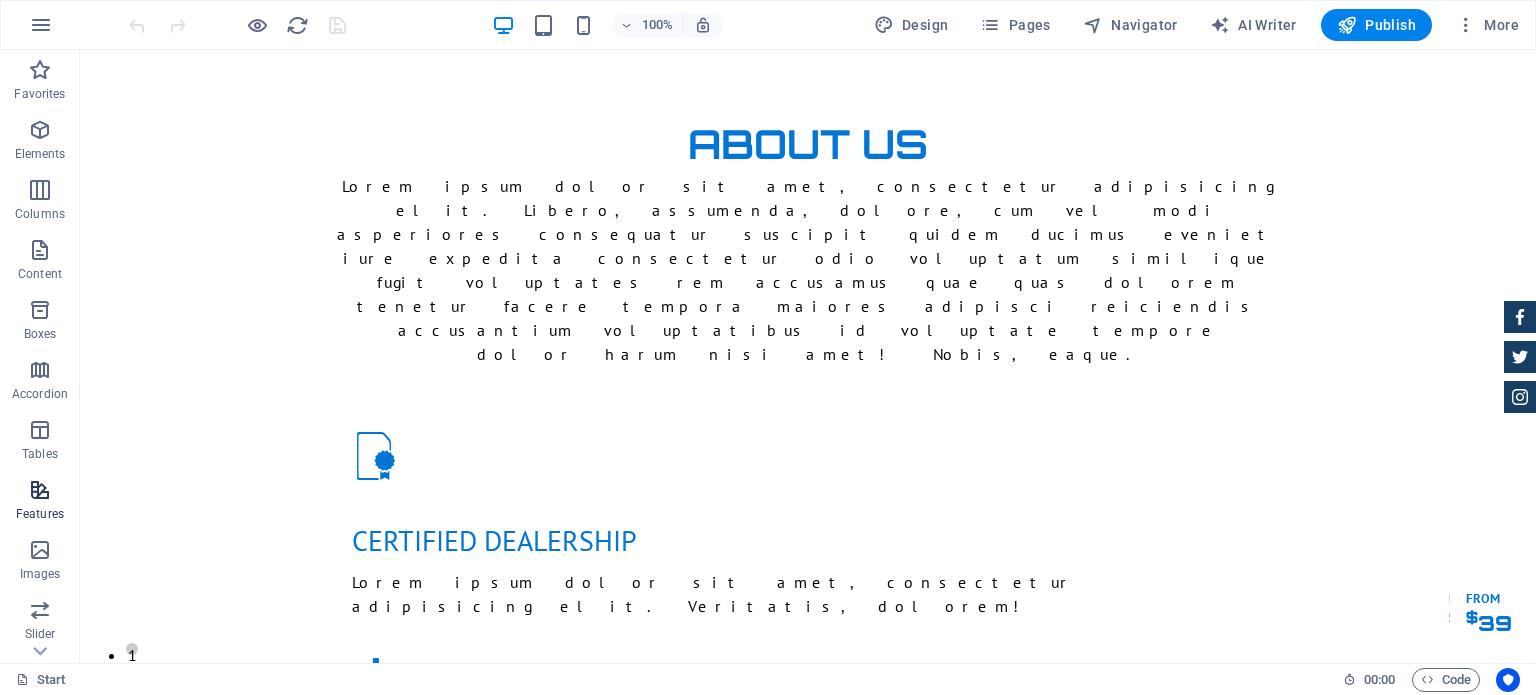 click at bounding box center [40, 490] 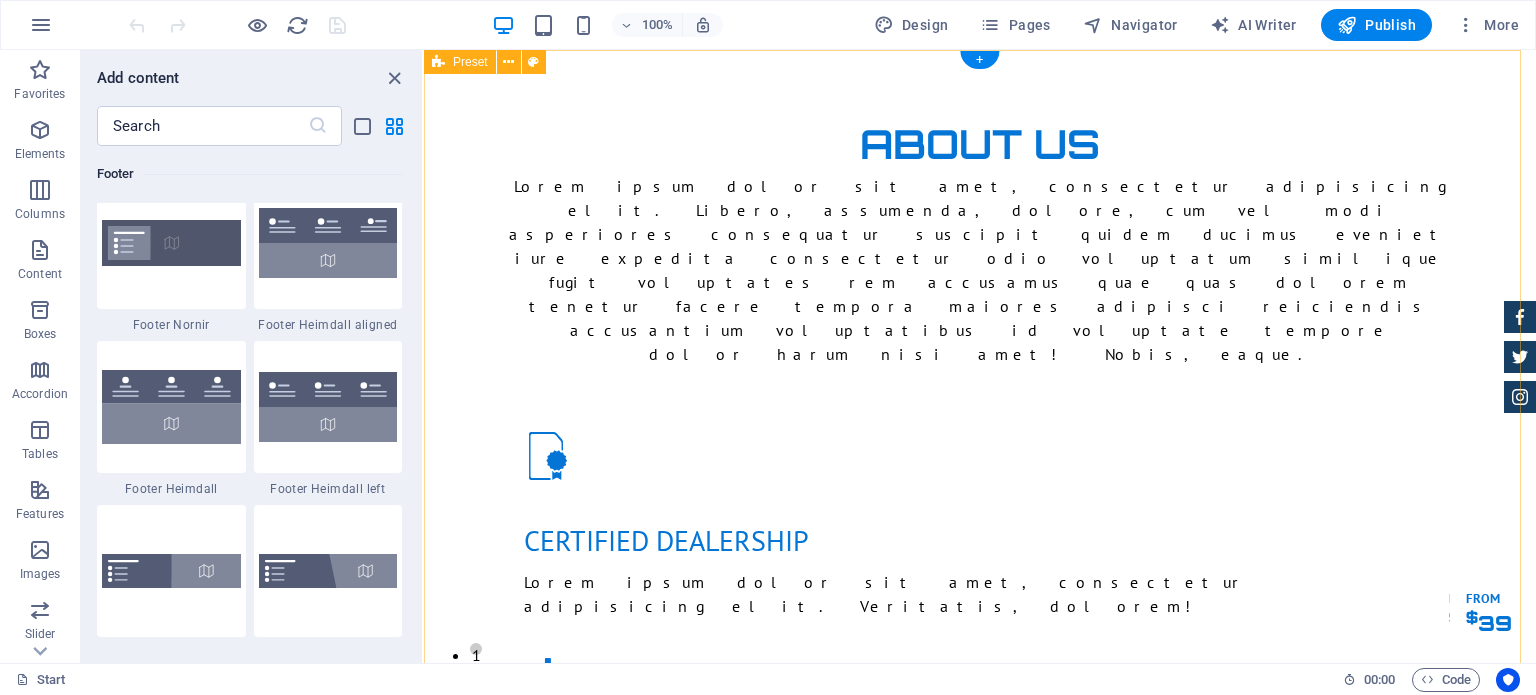 scroll, scrollTop: 13428, scrollLeft: 0, axis: vertical 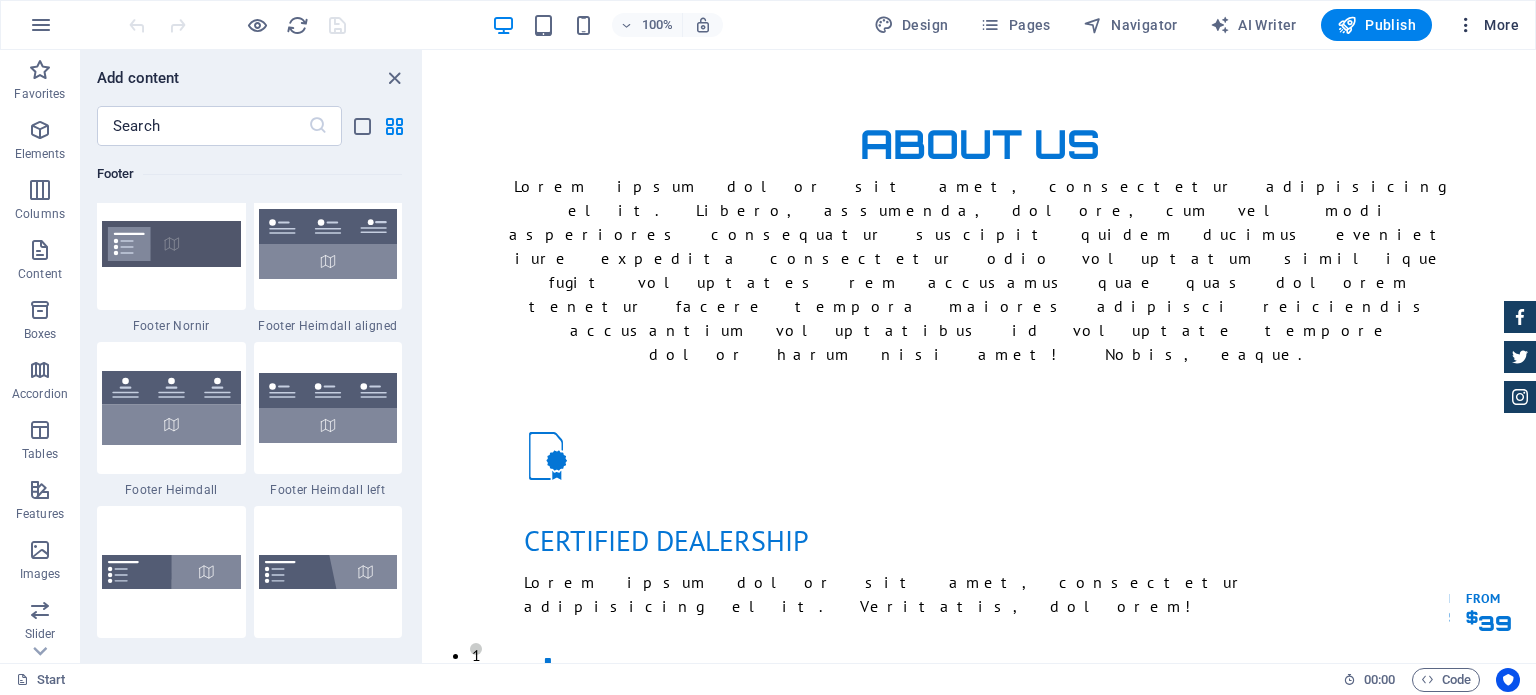 click at bounding box center (1466, 25) 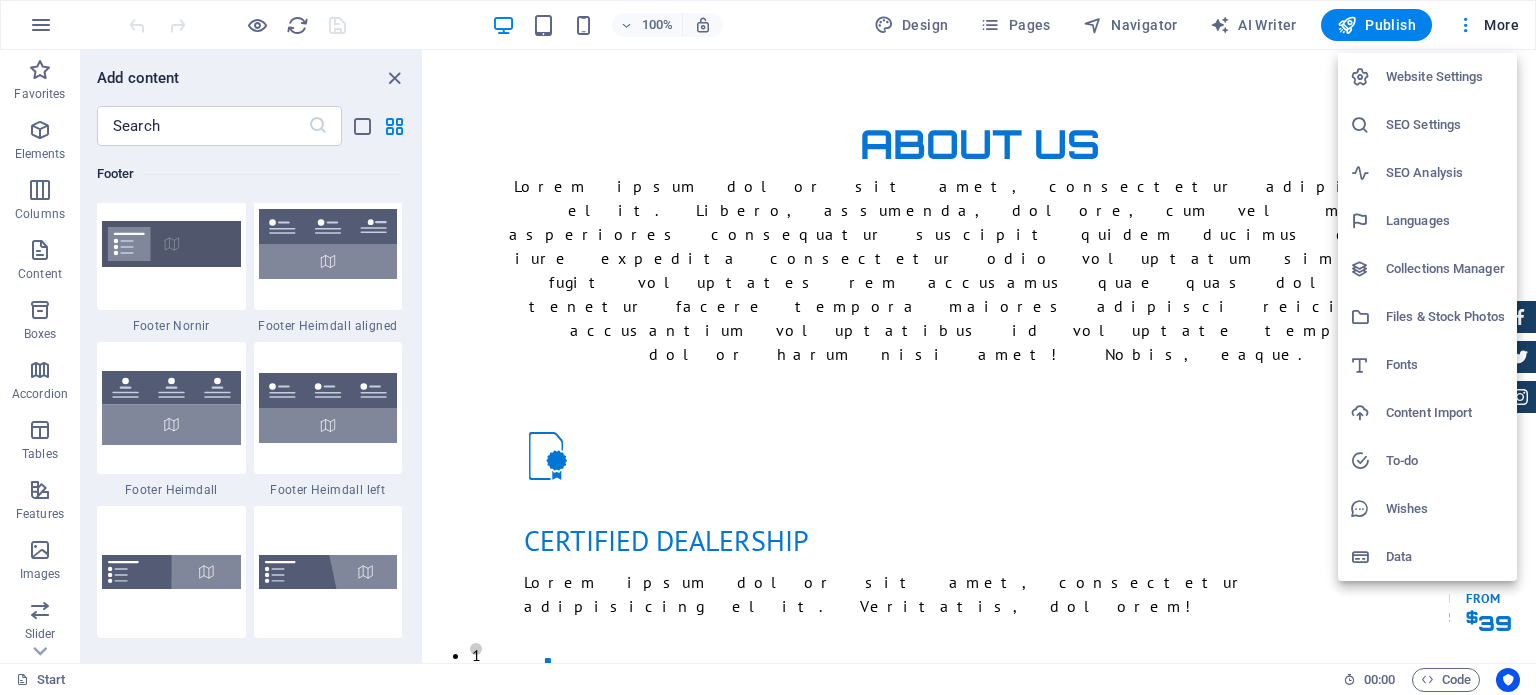click on "Website Settings" at bounding box center (1445, 77) 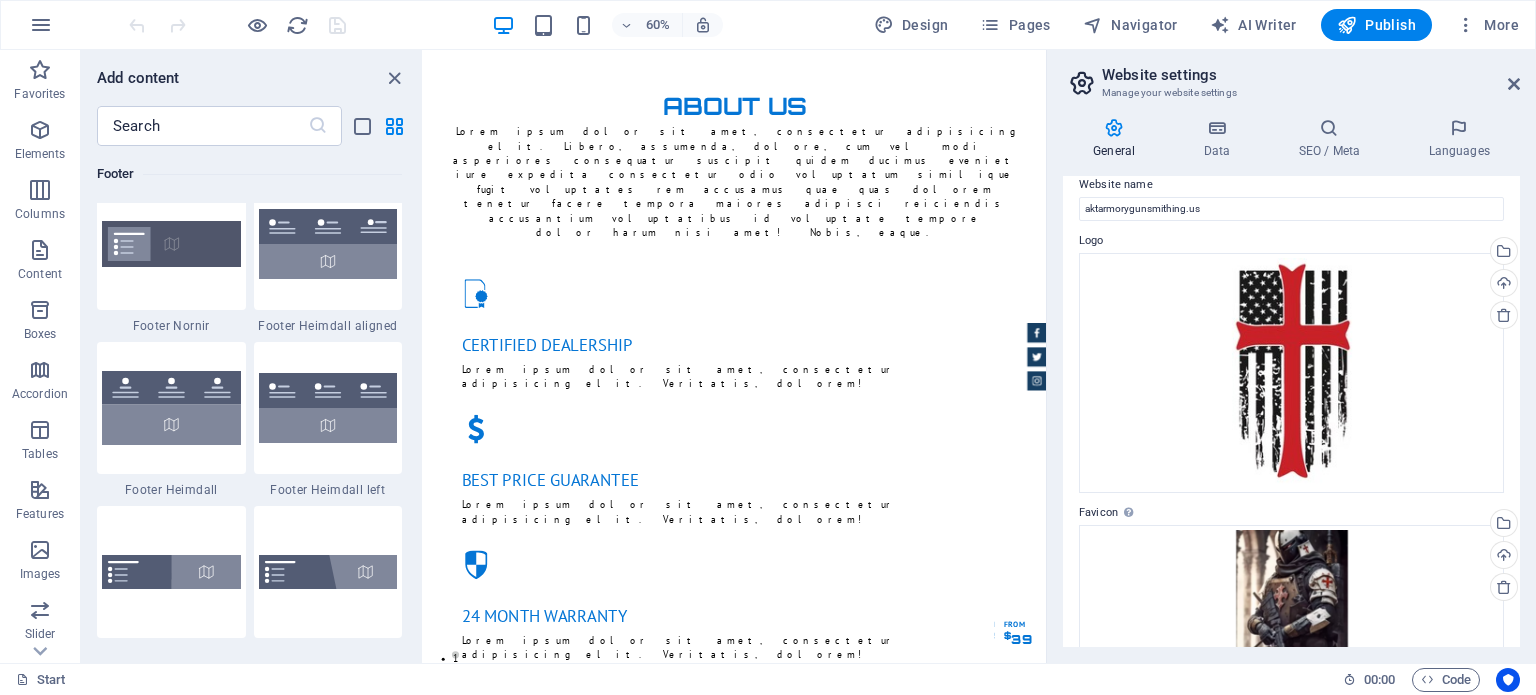 scroll, scrollTop: 0, scrollLeft: 0, axis: both 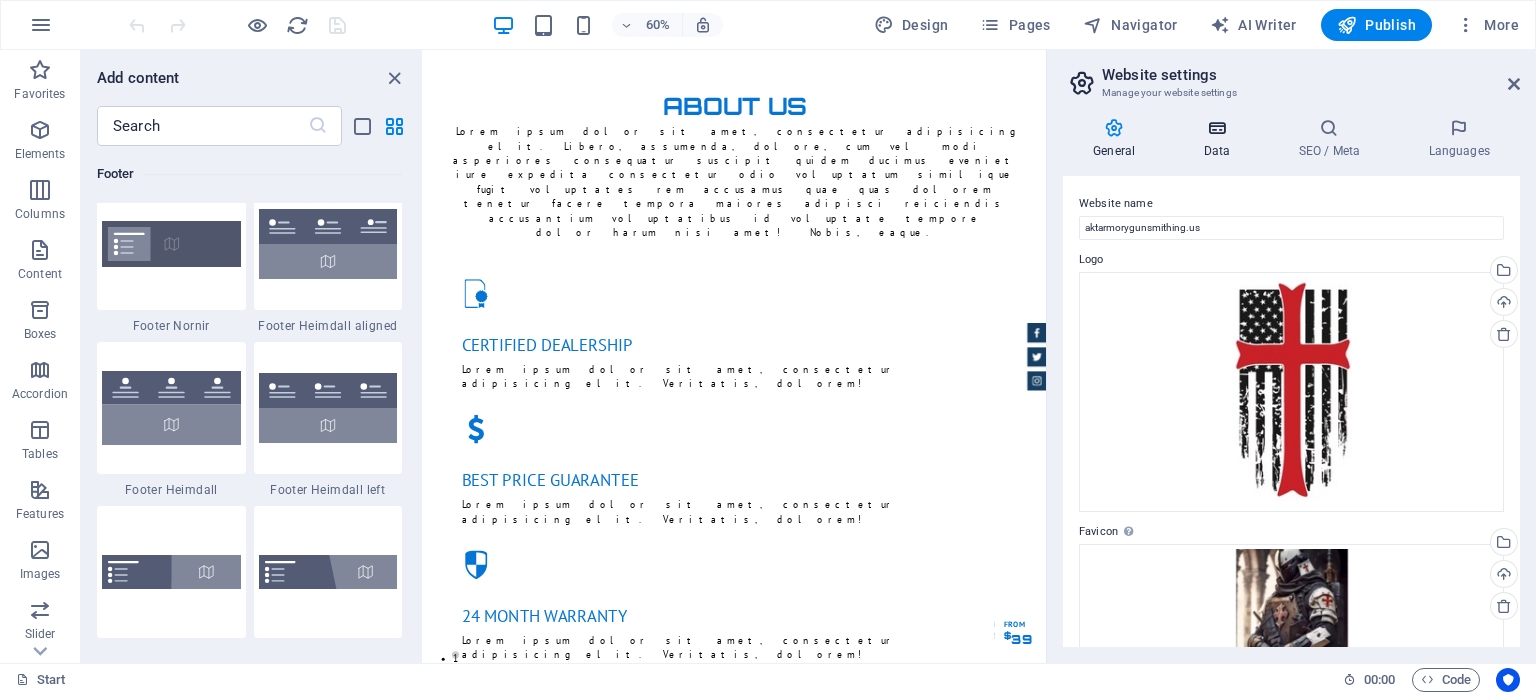 click at bounding box center (1216, 128) 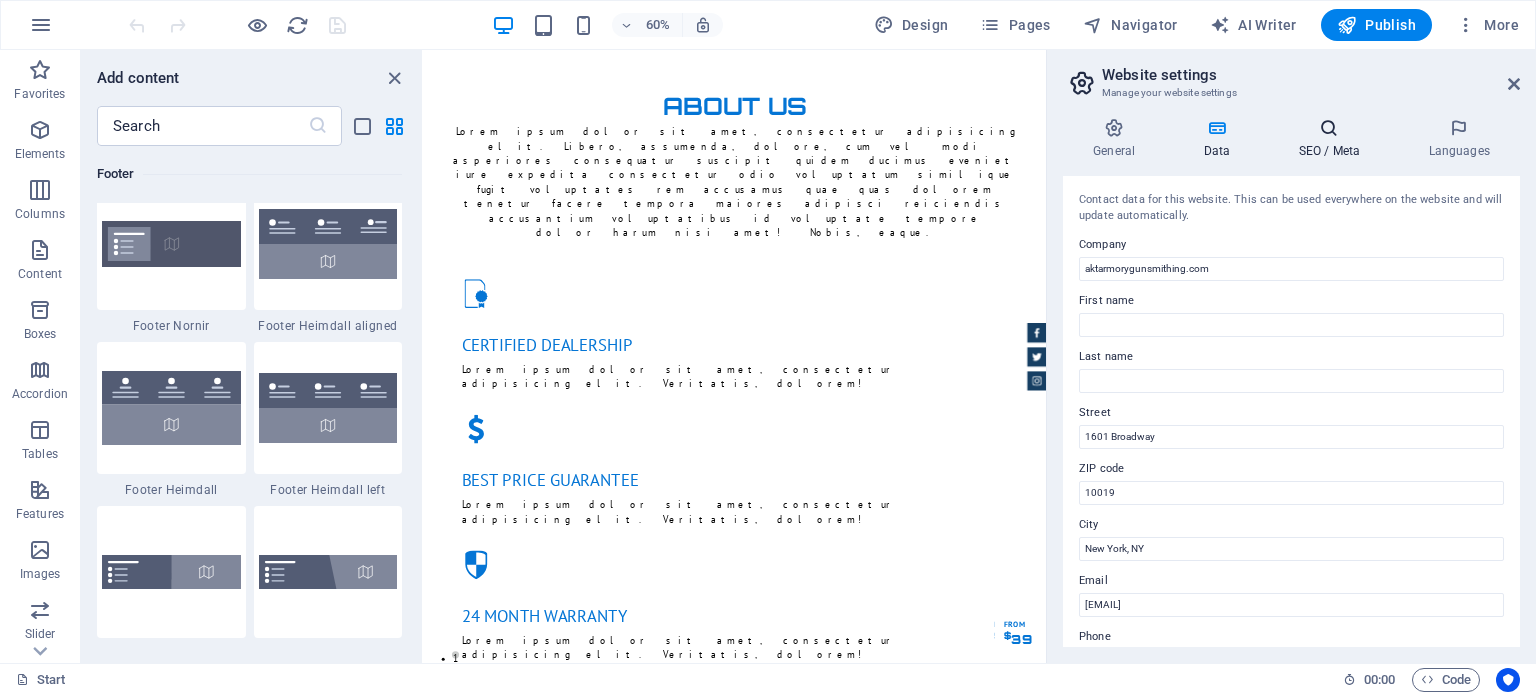 click at bounding box center [1329, 128] 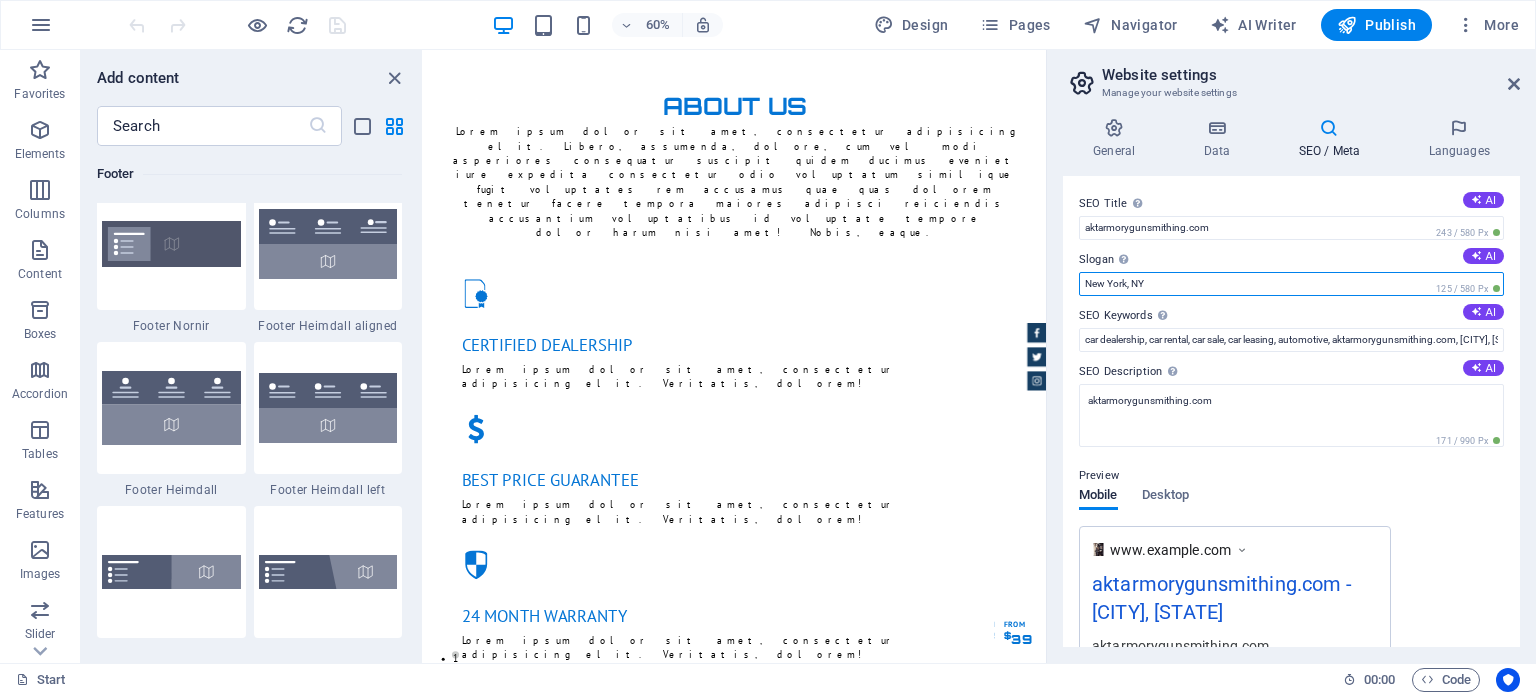 click on "New York, NY" at bounding box center (1291, 284) 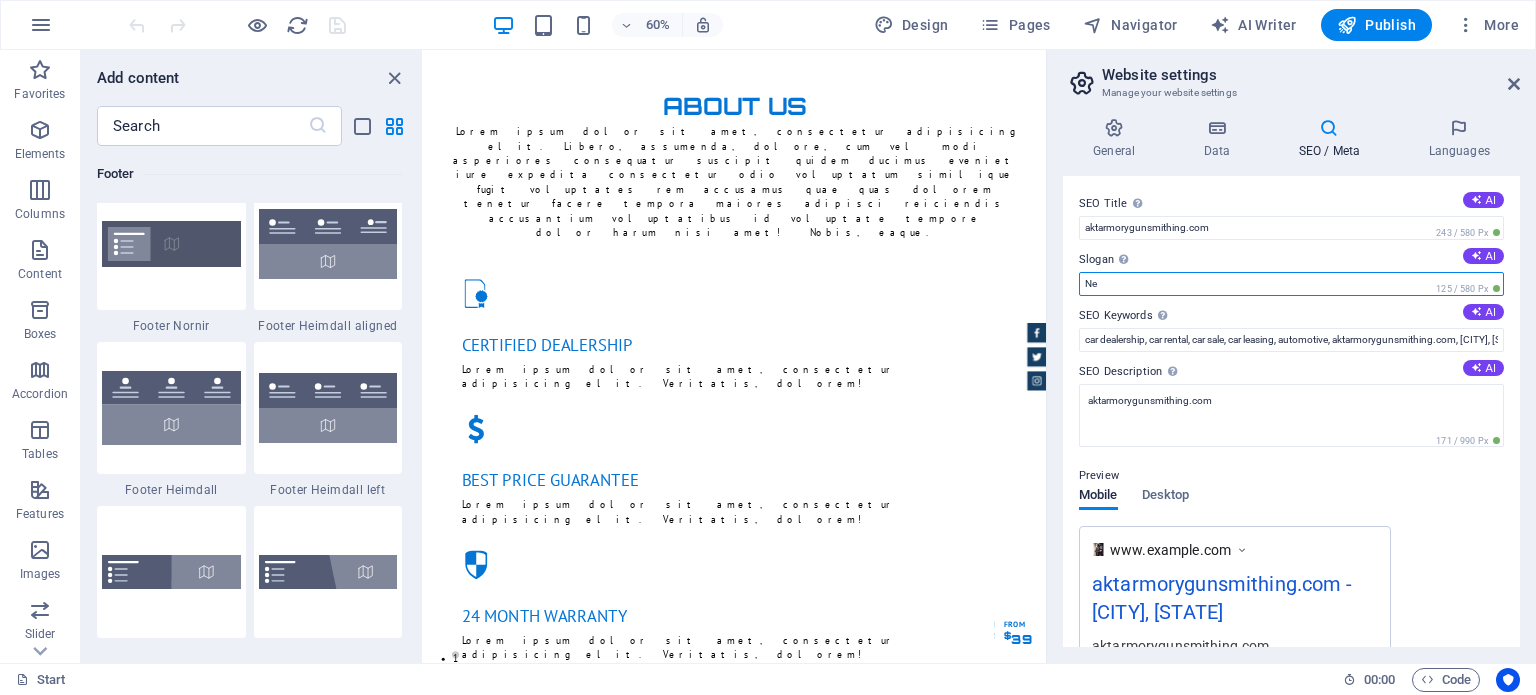type on "N" 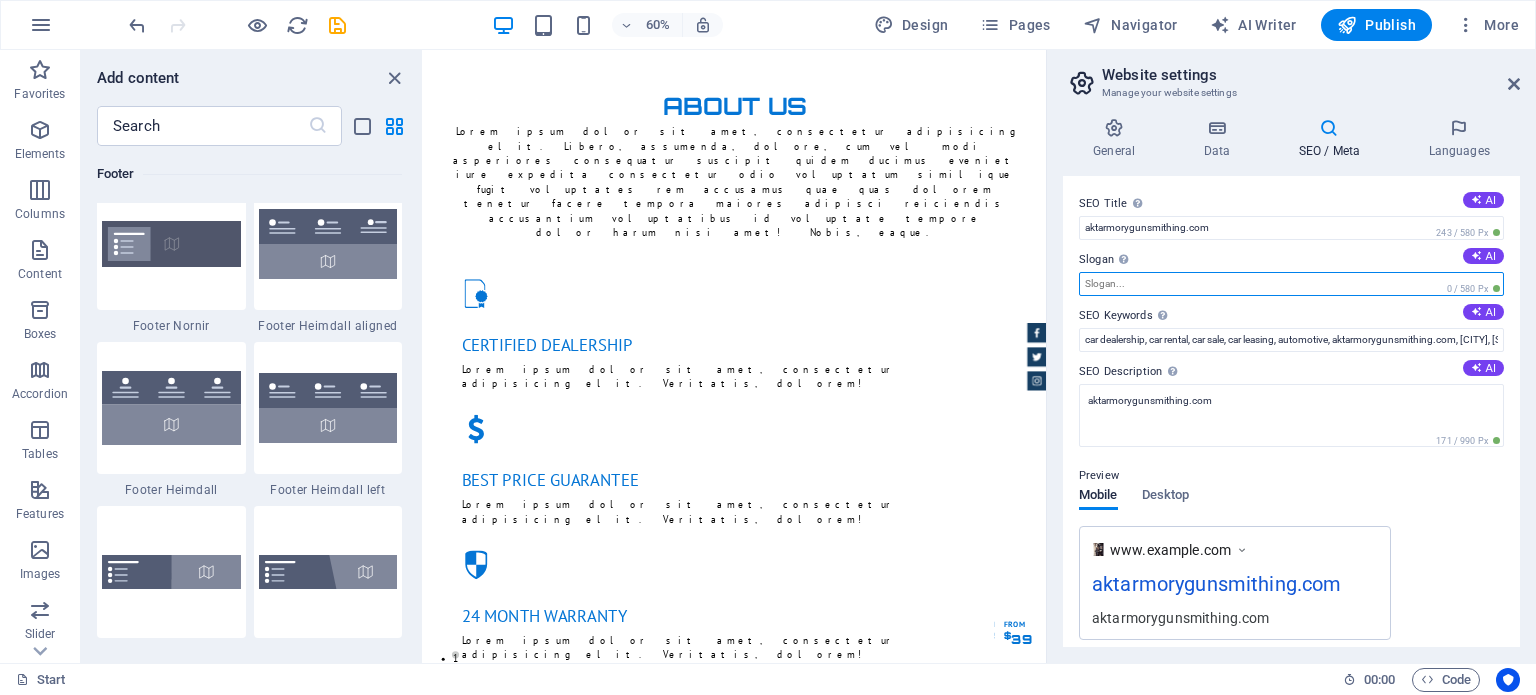 type on "T" 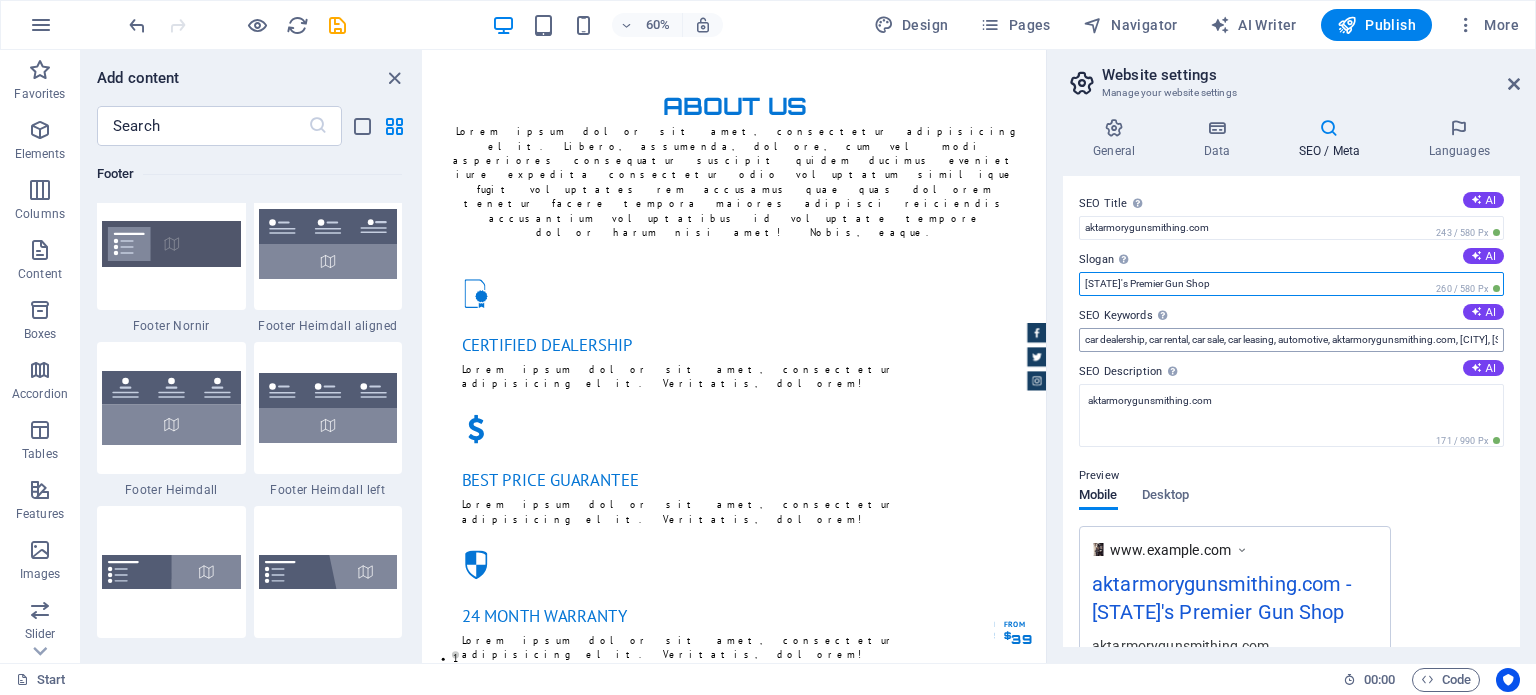 type on "[STATE]'s Premier Gun Shop" 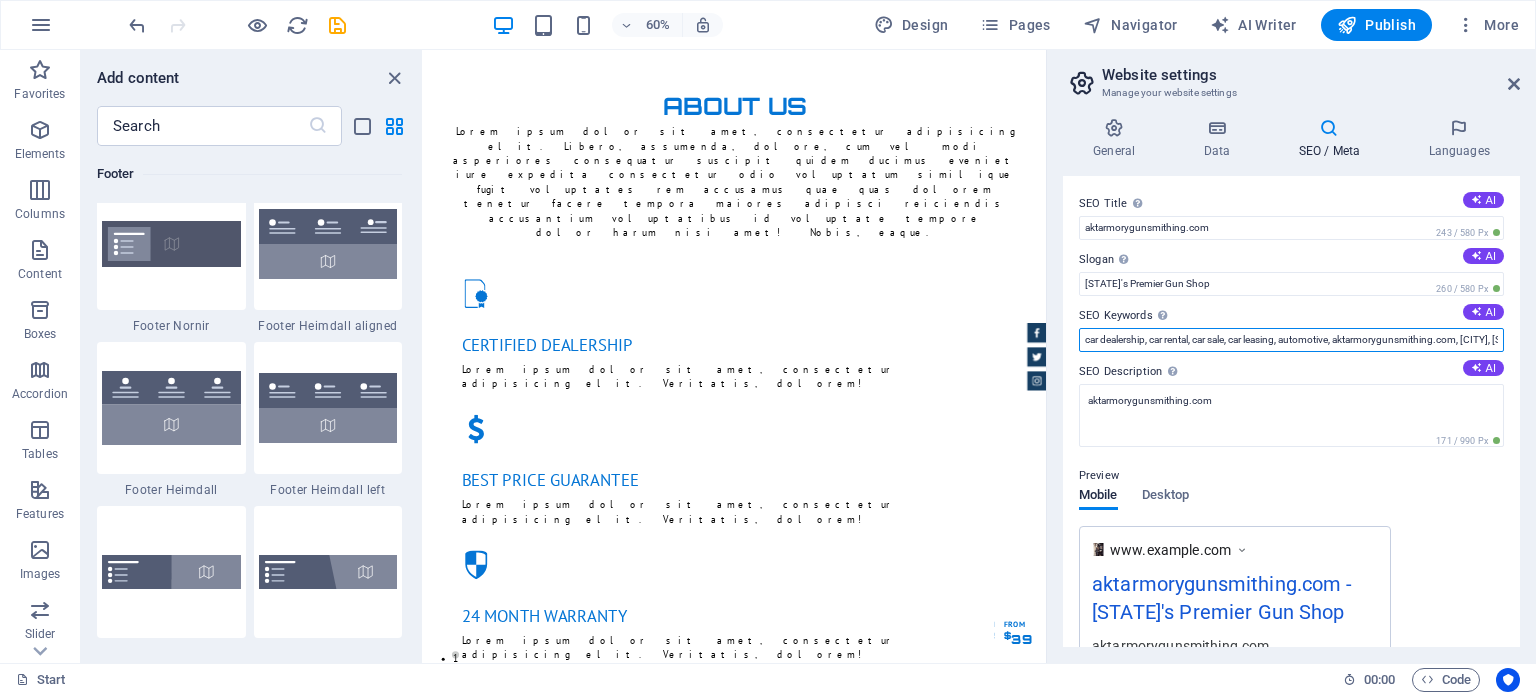 click on "car dealership, car rental, car sale, car leasing, automotive, aktarmorygunsmithing.com, [CITY], [STATE]" at bounding box center [1291, 340] 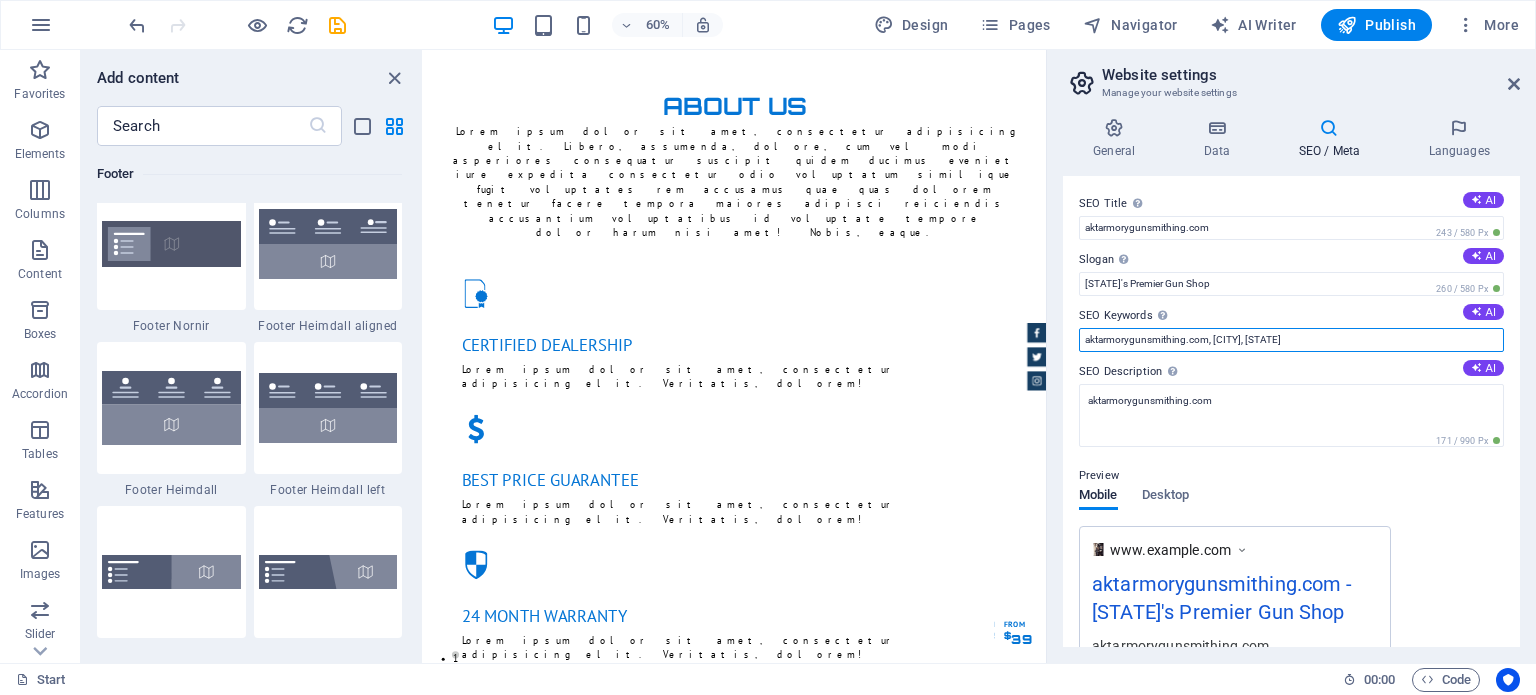 click on "aktarmorygunsmithing.com, [CITY], [STATE]" at bounding box center [1291, 340] 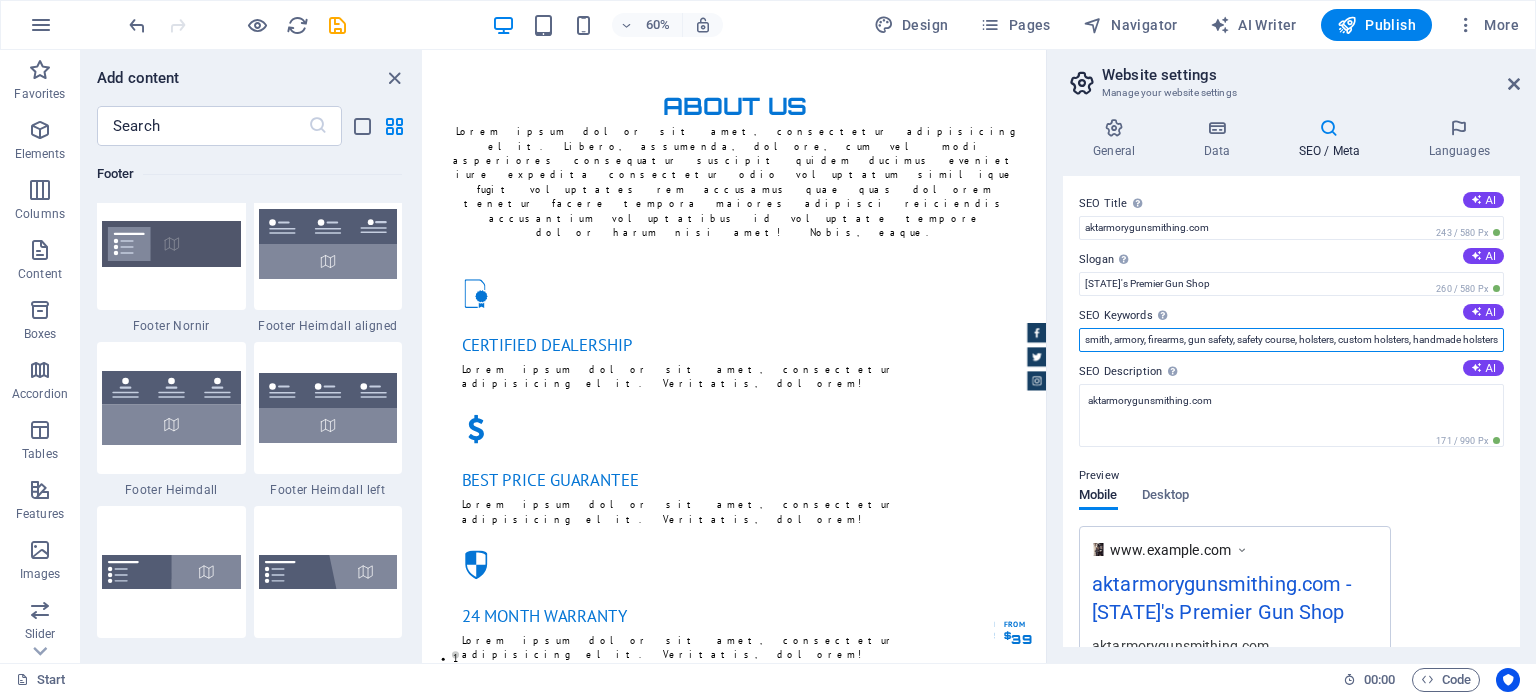 scroll, scrollTop: 0, scrollLeft: 157, axis: horizontal 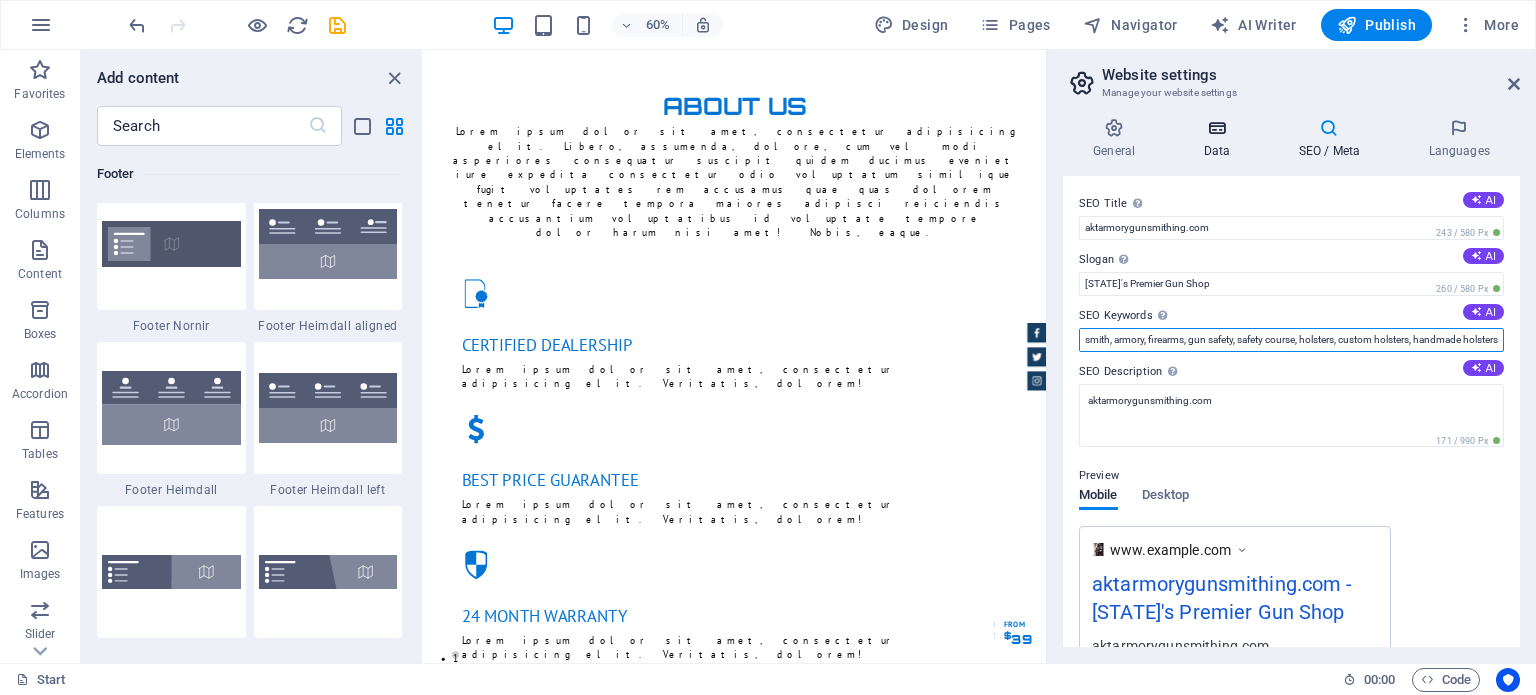 type on "aktarmorygunsmithing.com, gunsmith, armory, firearms, gun safety, safety course, holsters, custom holsters, handmade holsters" 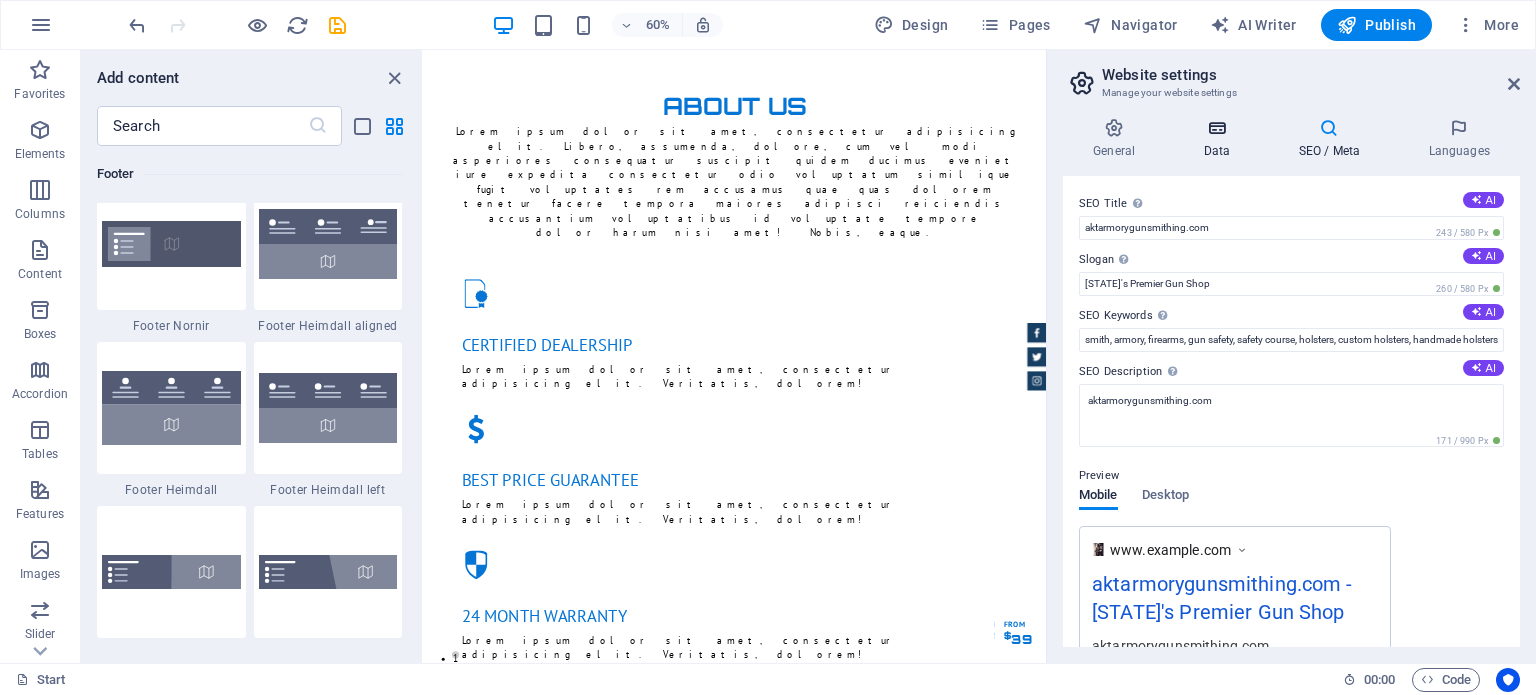 scroll, scrollTop: 0, scrollLeft: 0, axis: both 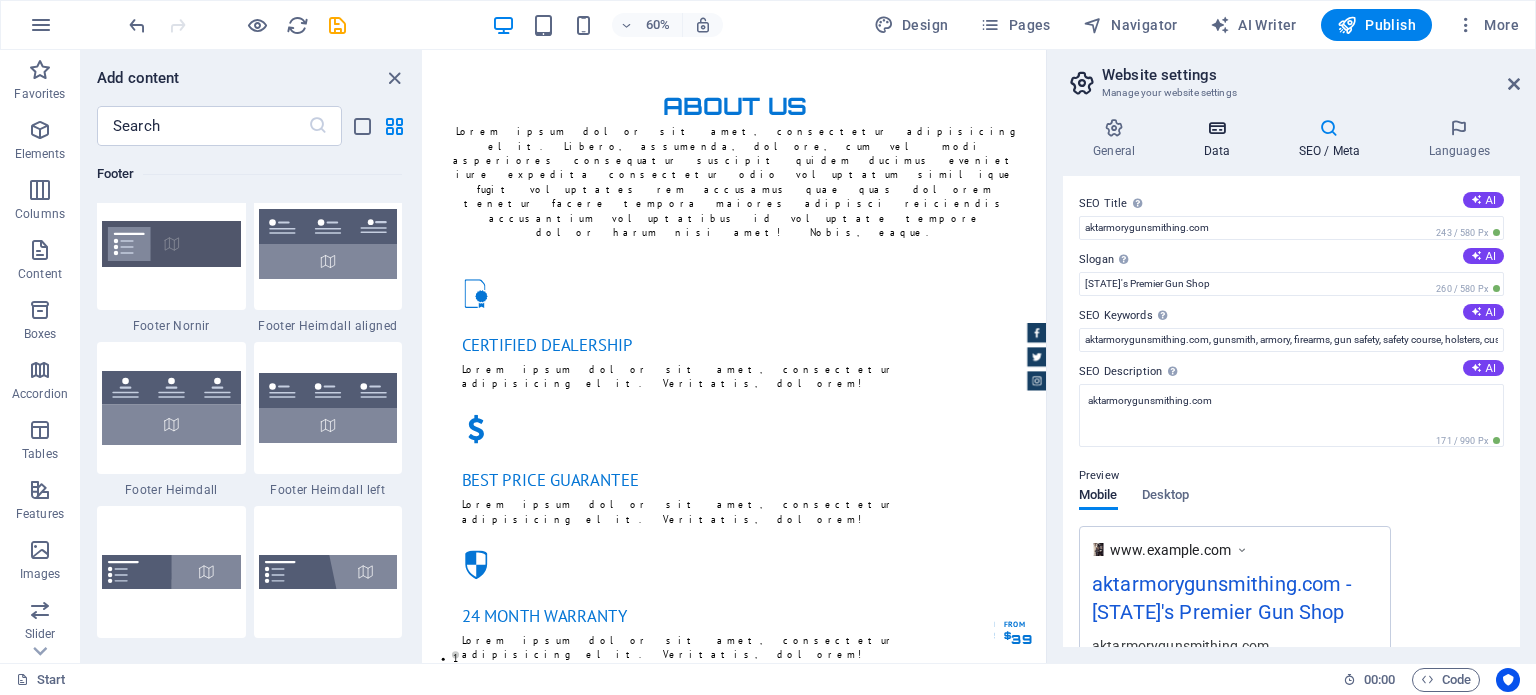 click at bounding box center (1216, 128) 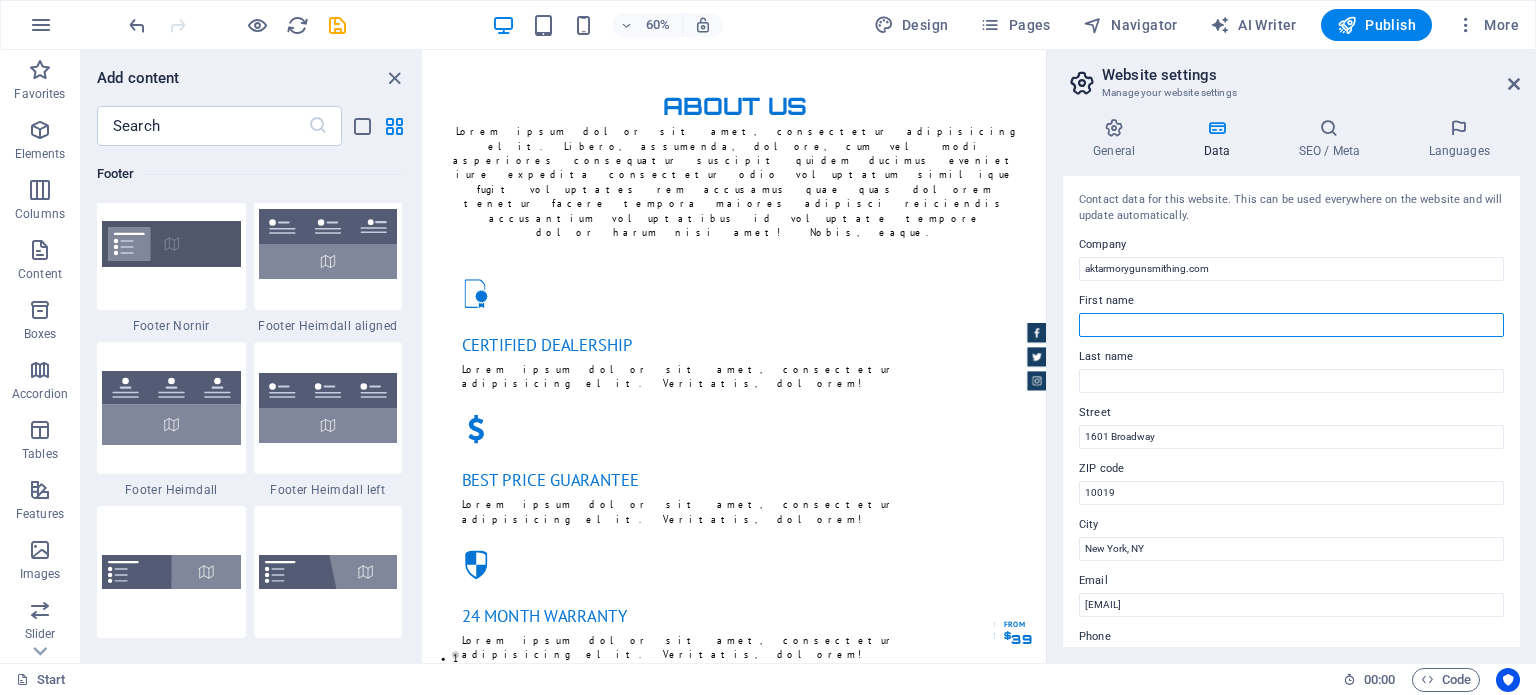 click on "First name" at bounding box center (1291, 325) 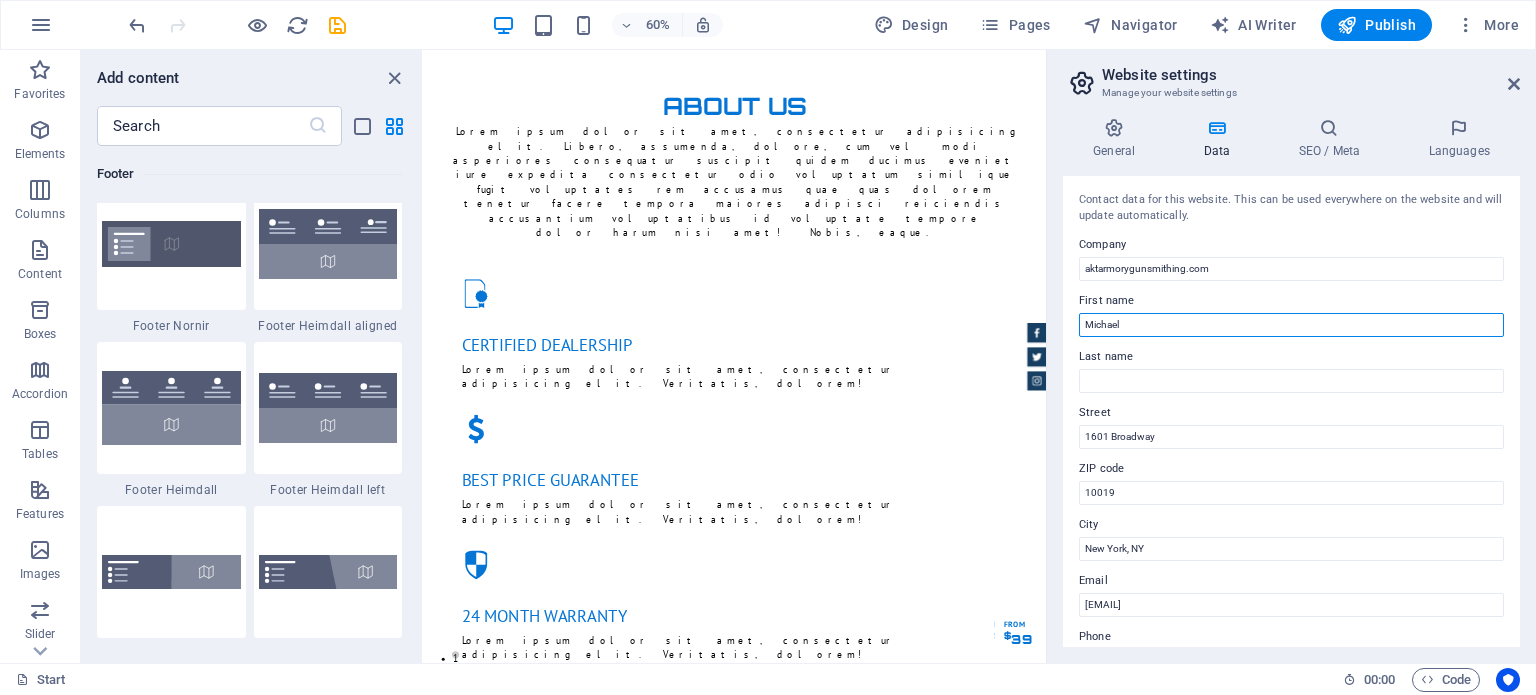 type on "Michael" 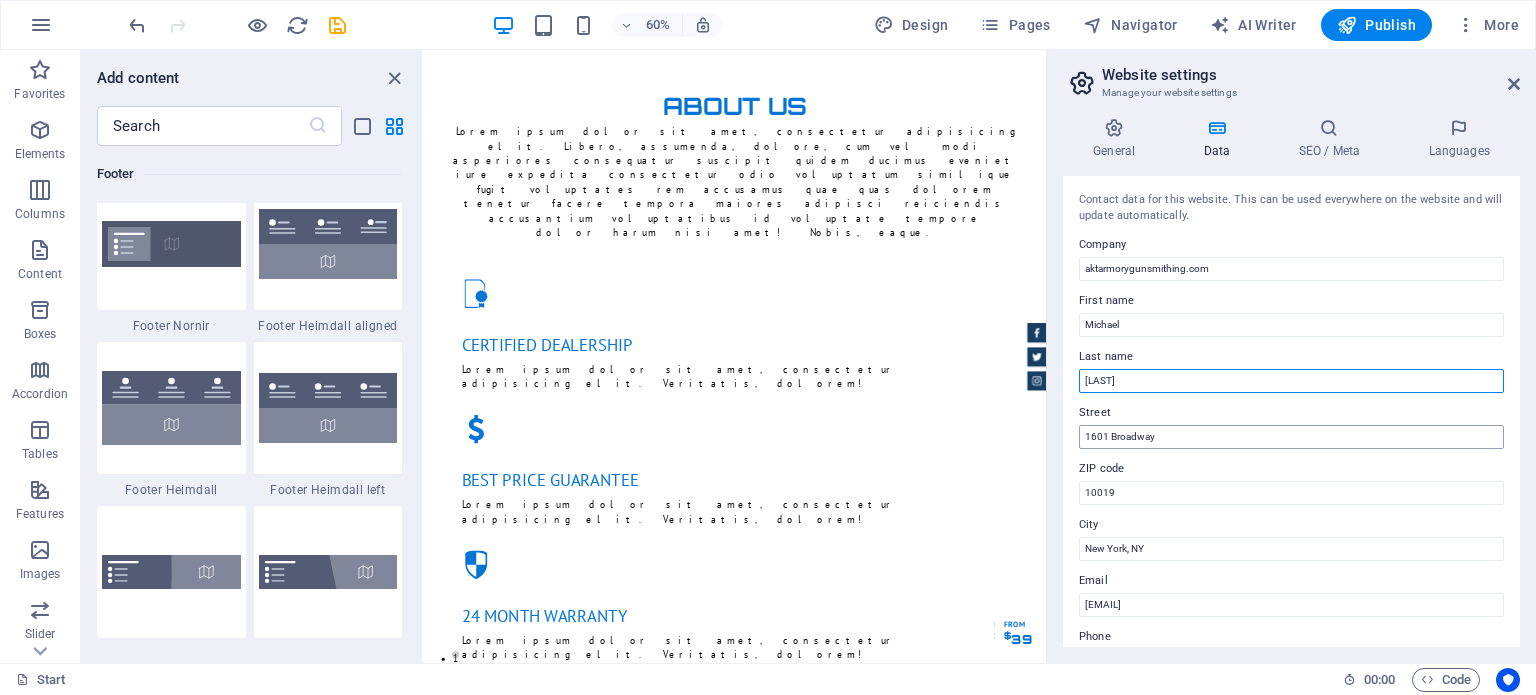 type on "[LAST]" 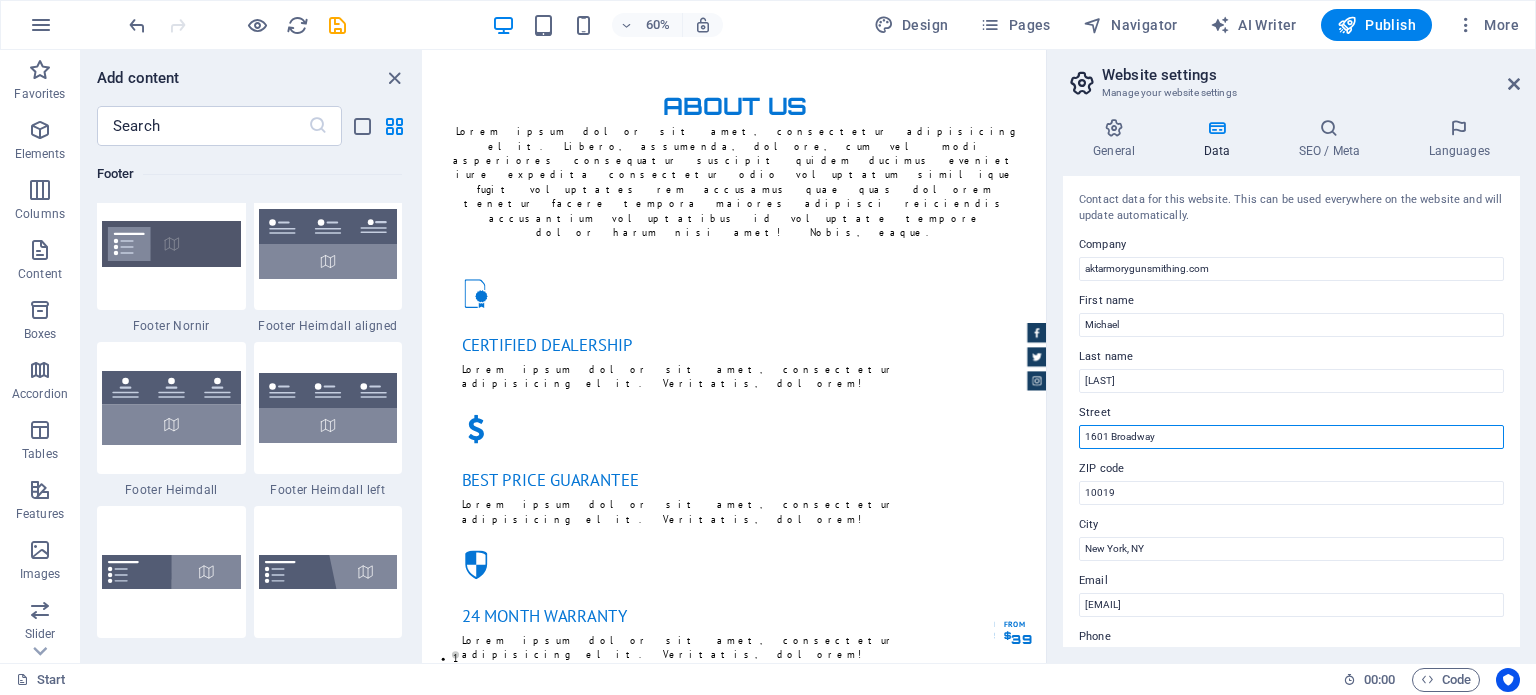 drag, startPoint x: 1185, startPoint y: 442, endPoint x: 1083, endPoint y: 440, distance: 102.01961 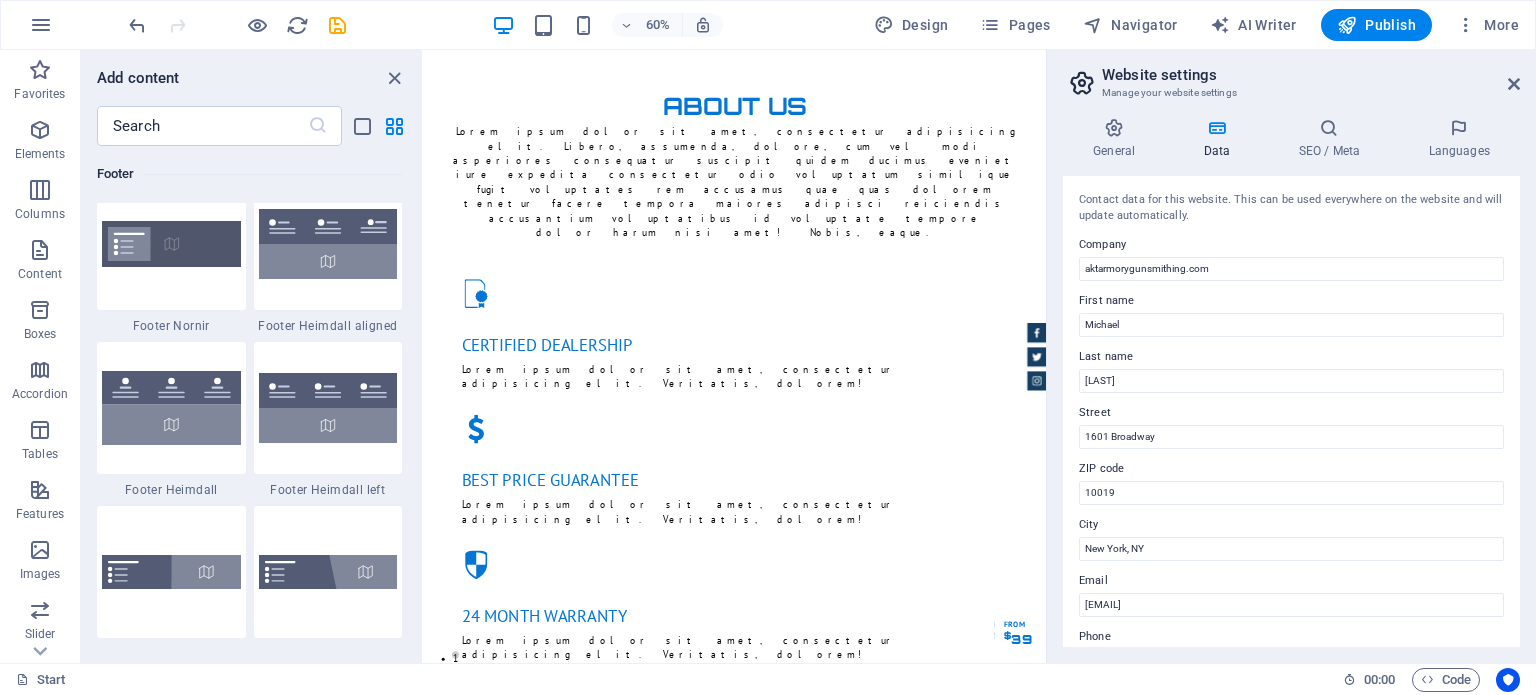 click on "Contact data for this website. This can be used everywhere on the website and will update automatically. Company aktarmorygunsmithing.com First name [NAME] Last name [NAME] Street 1601 Broadway ZIP code 10019 City [CITY], [STATE] Email [EMAIL] Phone +1 646 - 333 - 44 55 Mobile Fax Custom field 1 Custom field 2 Custom field 3 Custom field 4 Custom field 5 Custom field 6" at bounding box center (1291, 411) 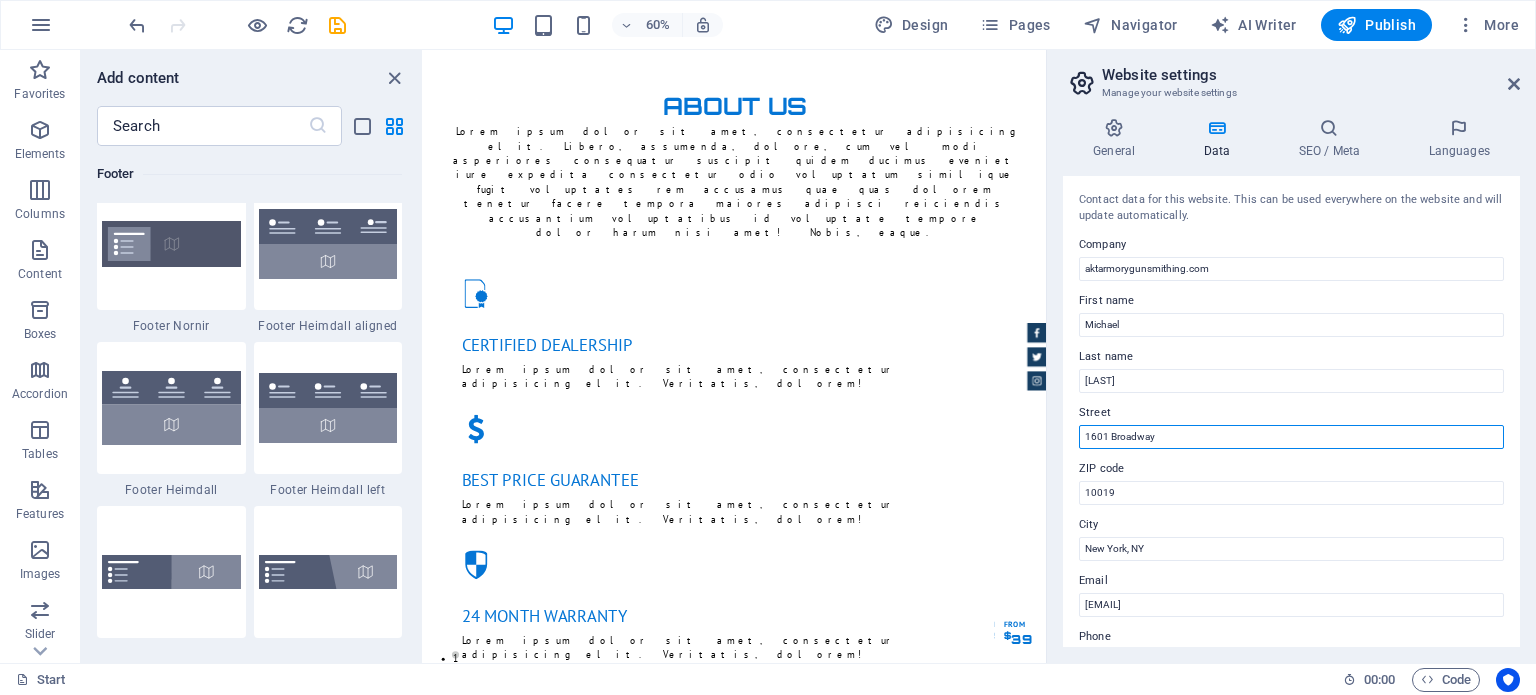 paste on "1359 Wall Street, [CITY], [STATE], USA" 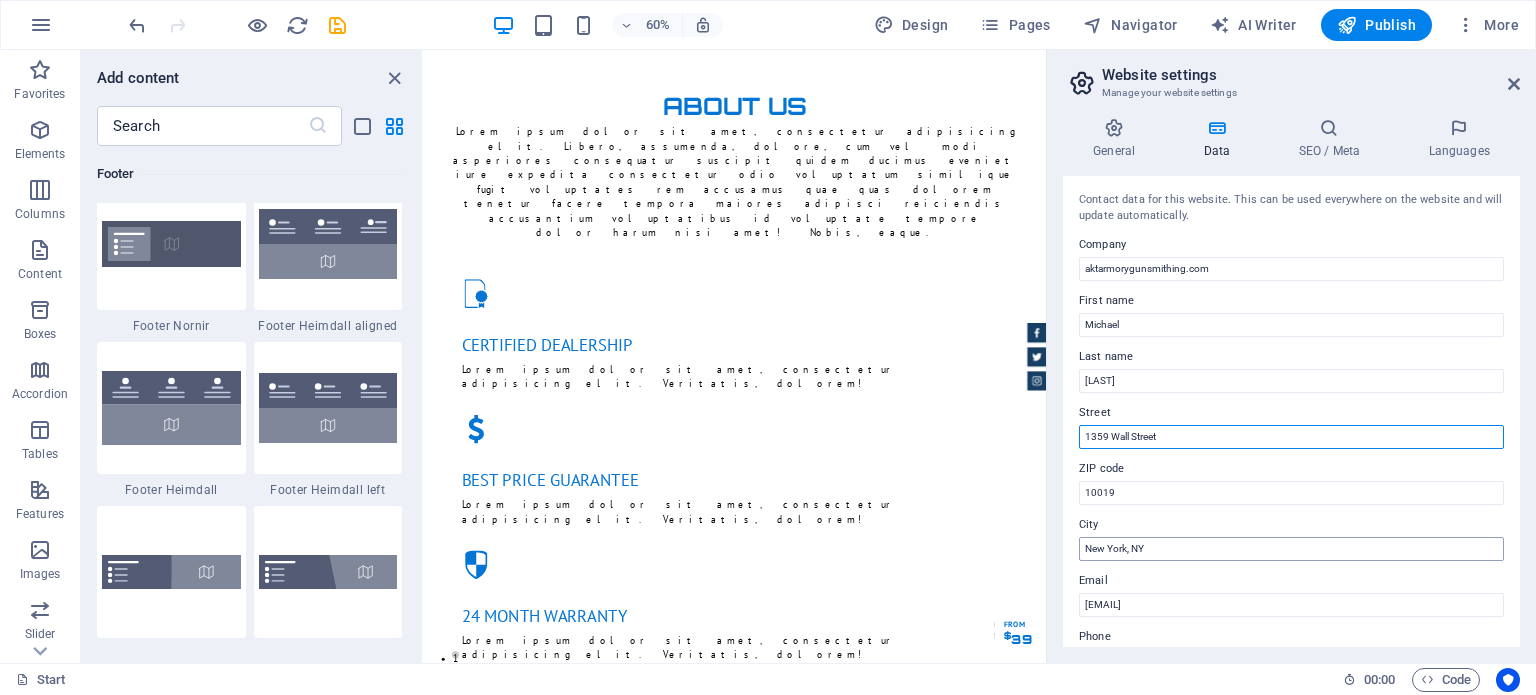type on "1359 Wall Street" 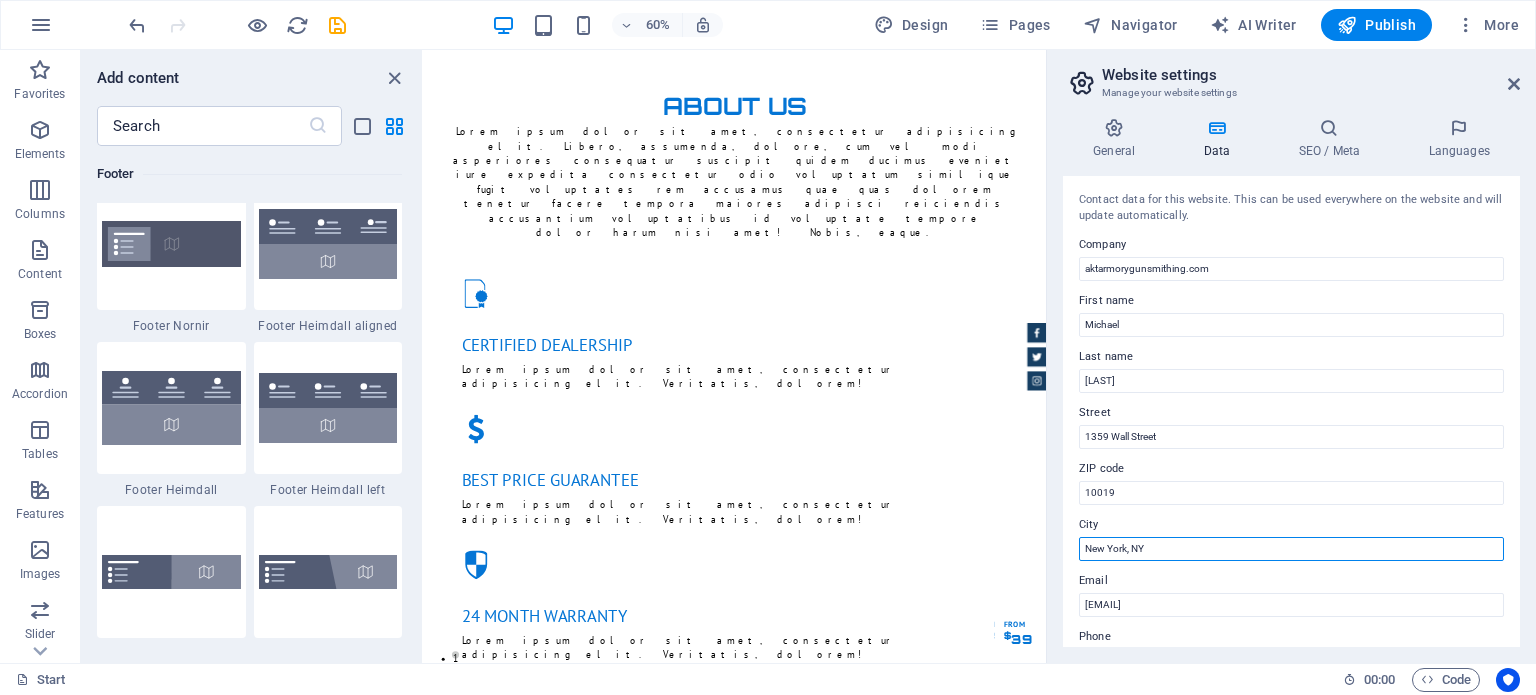 click on "New York, NY" at bounding box center (1291, 549) 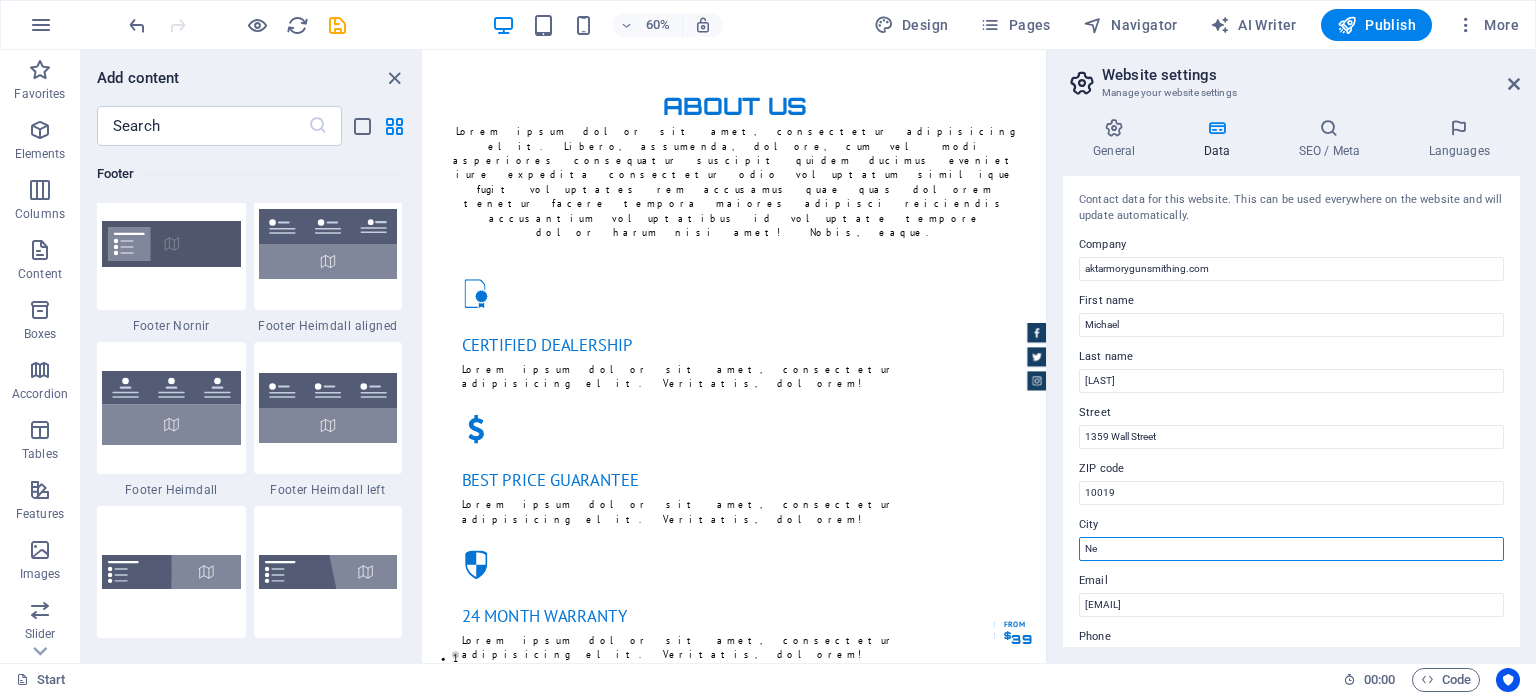type on "N" 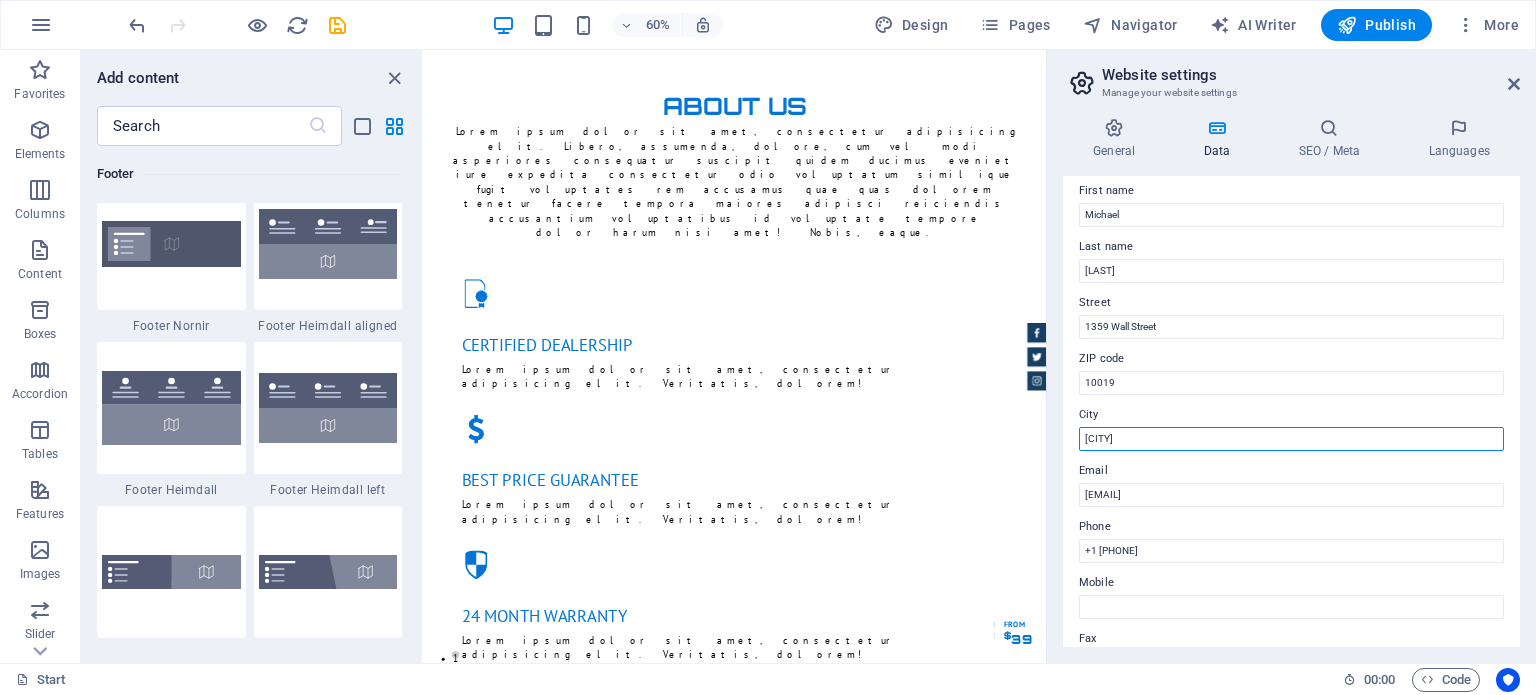 scroll, scrollTop: 112, scrollLeft: 0, axis: vertical 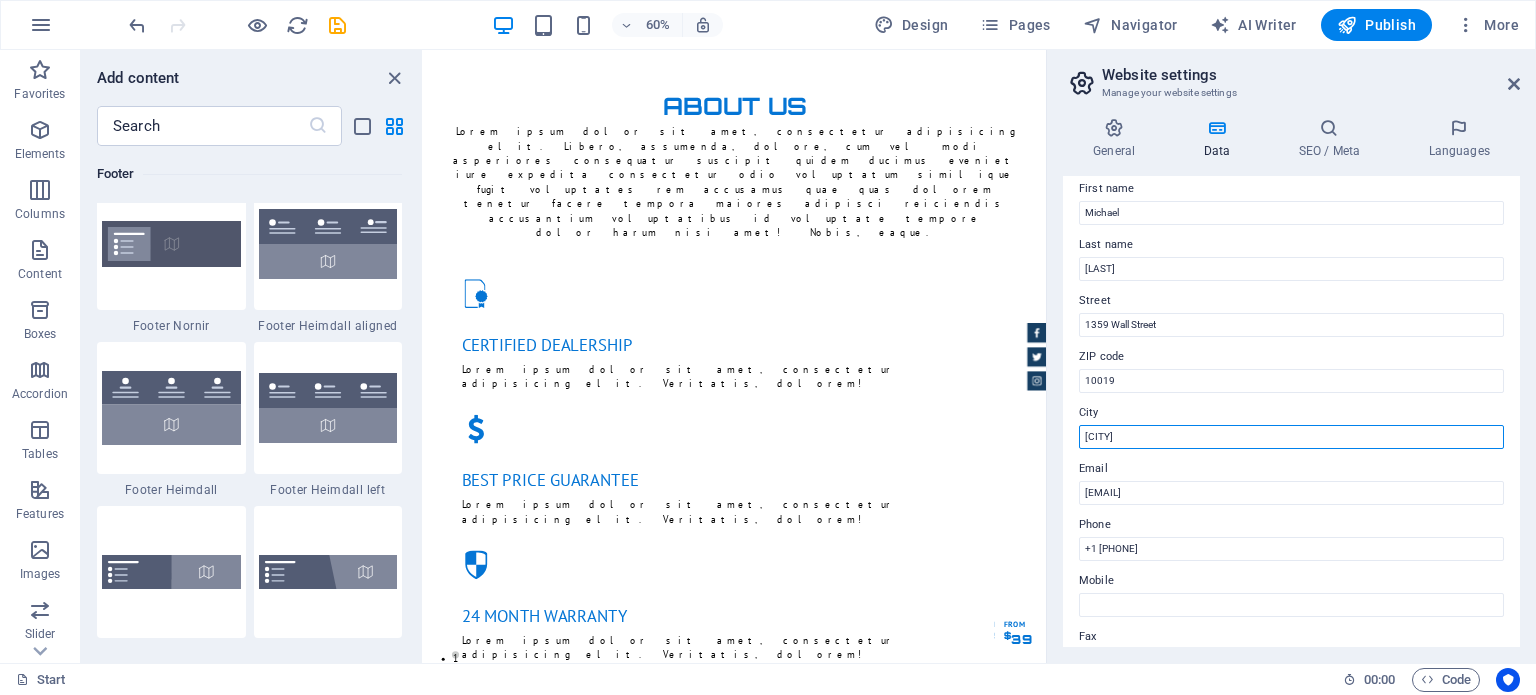 type on "[CITY]" 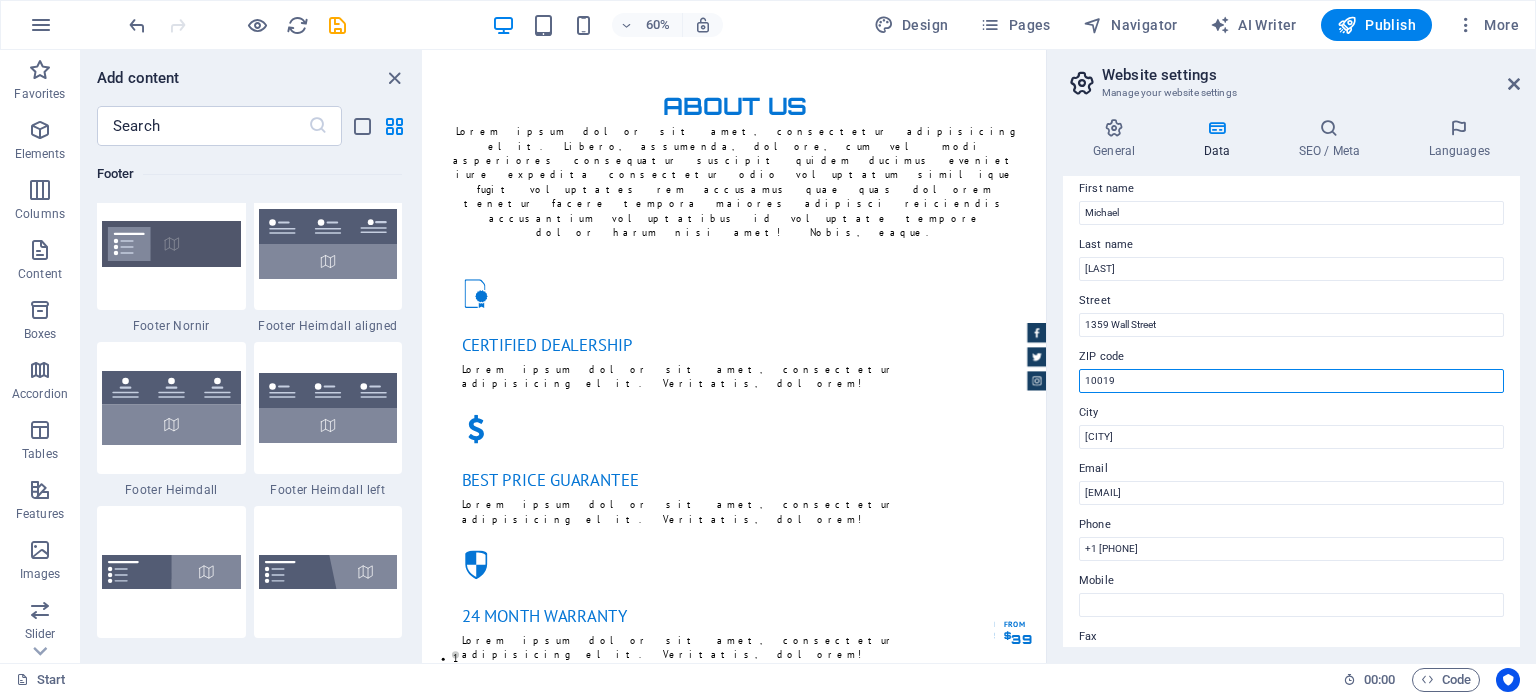 click on "10019" at bounding box center (1291, 381) 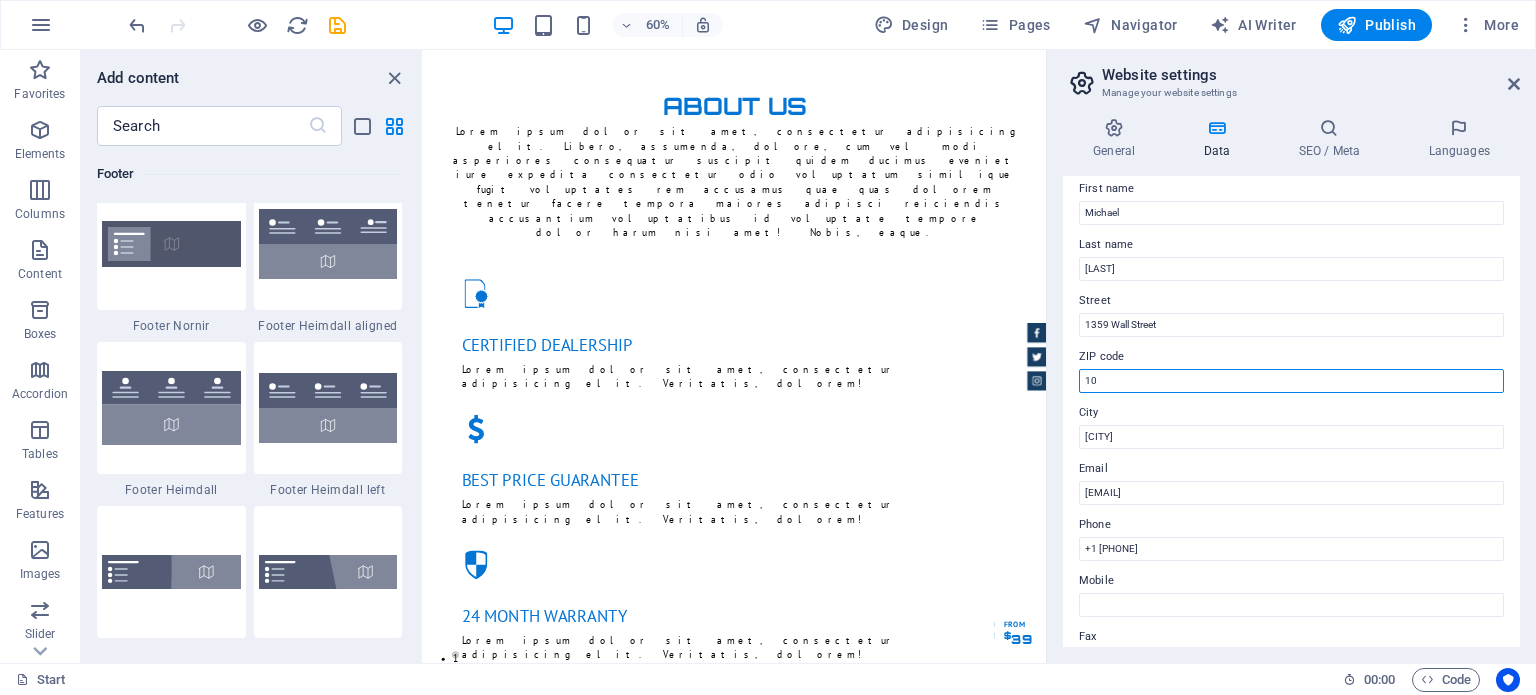 type on "1" 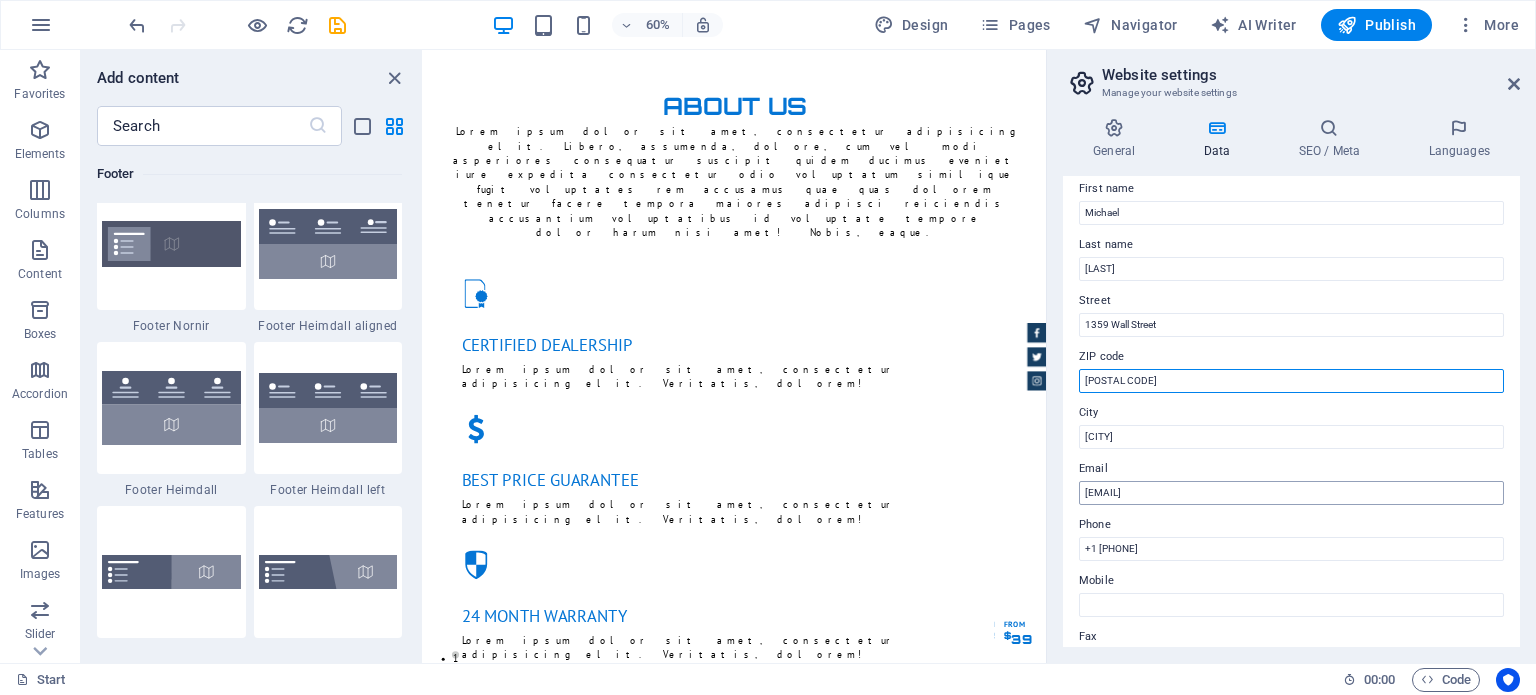 type on "[POSTAL CODE]" 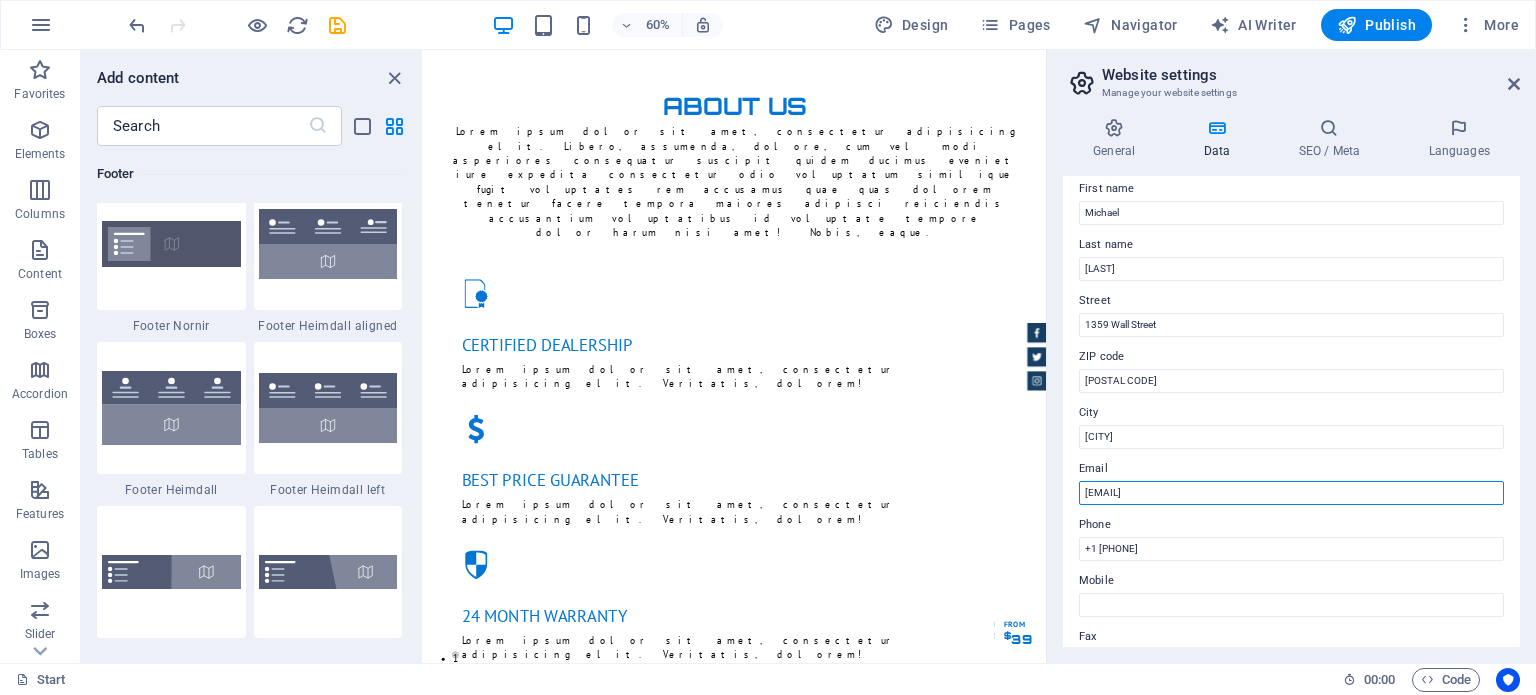 drag, startPoint x: 1332, startPoint y: 480, endPoint x: 1067, endPoint y: 459, distance: 265.83078 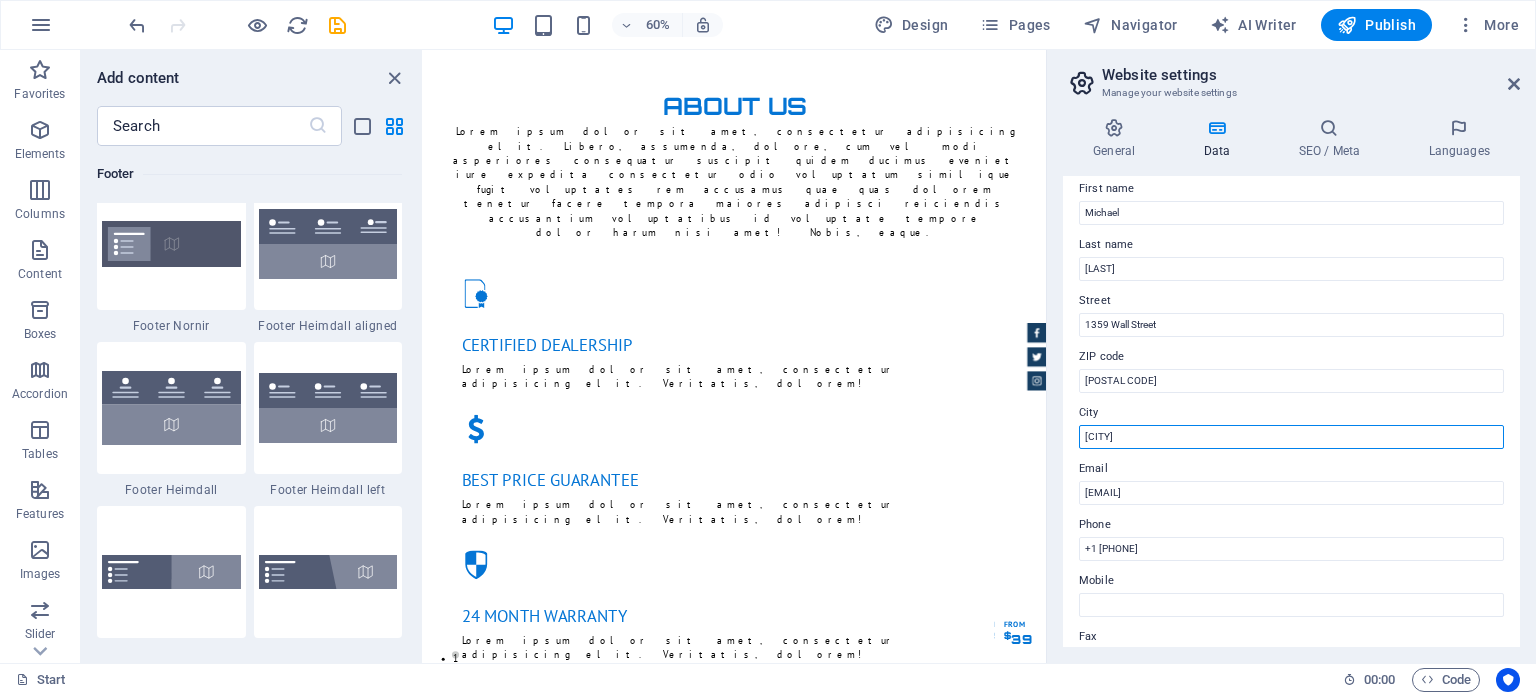 click on "[CITY]" at bounding box center [1291, 437] 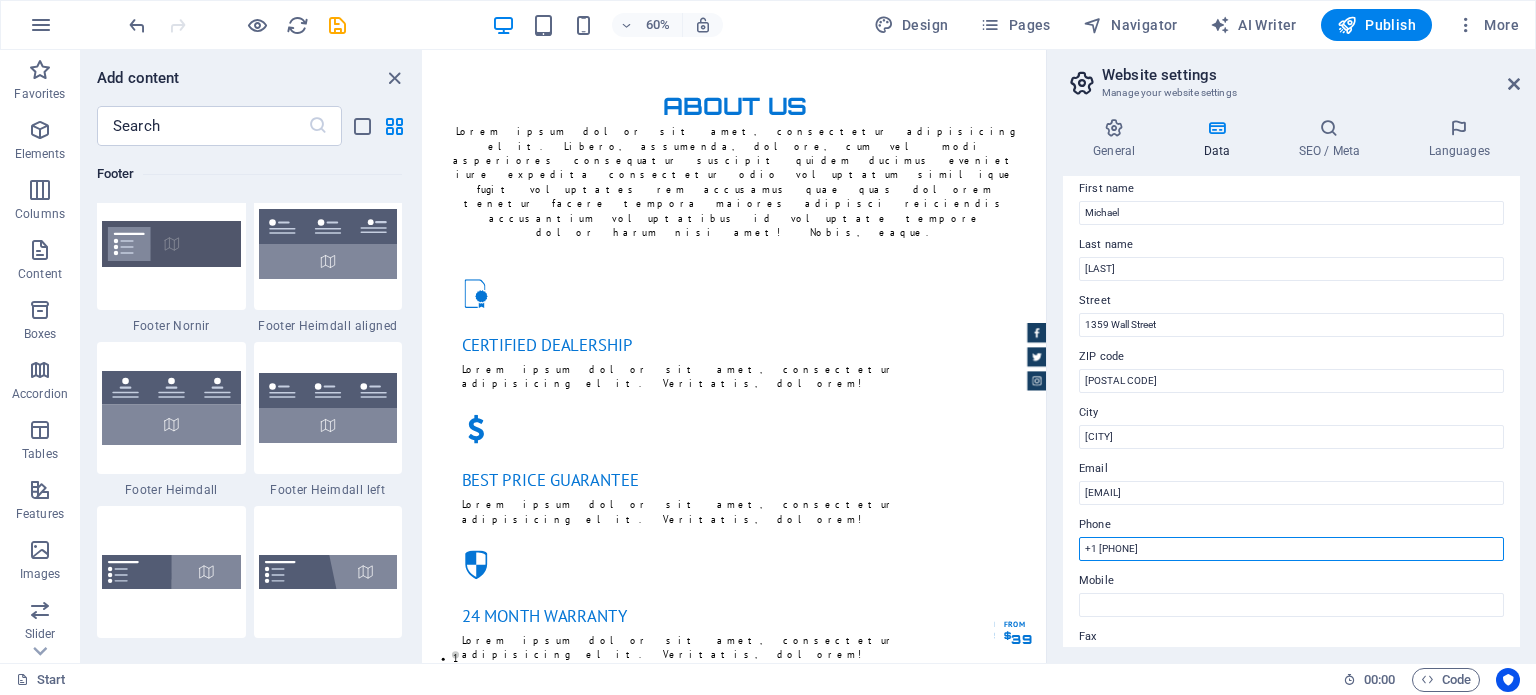 drag, startPoint x: 1211, startPoint y: 540, endPoint x: 1074, endPoint y: 549, distance: 137.2953 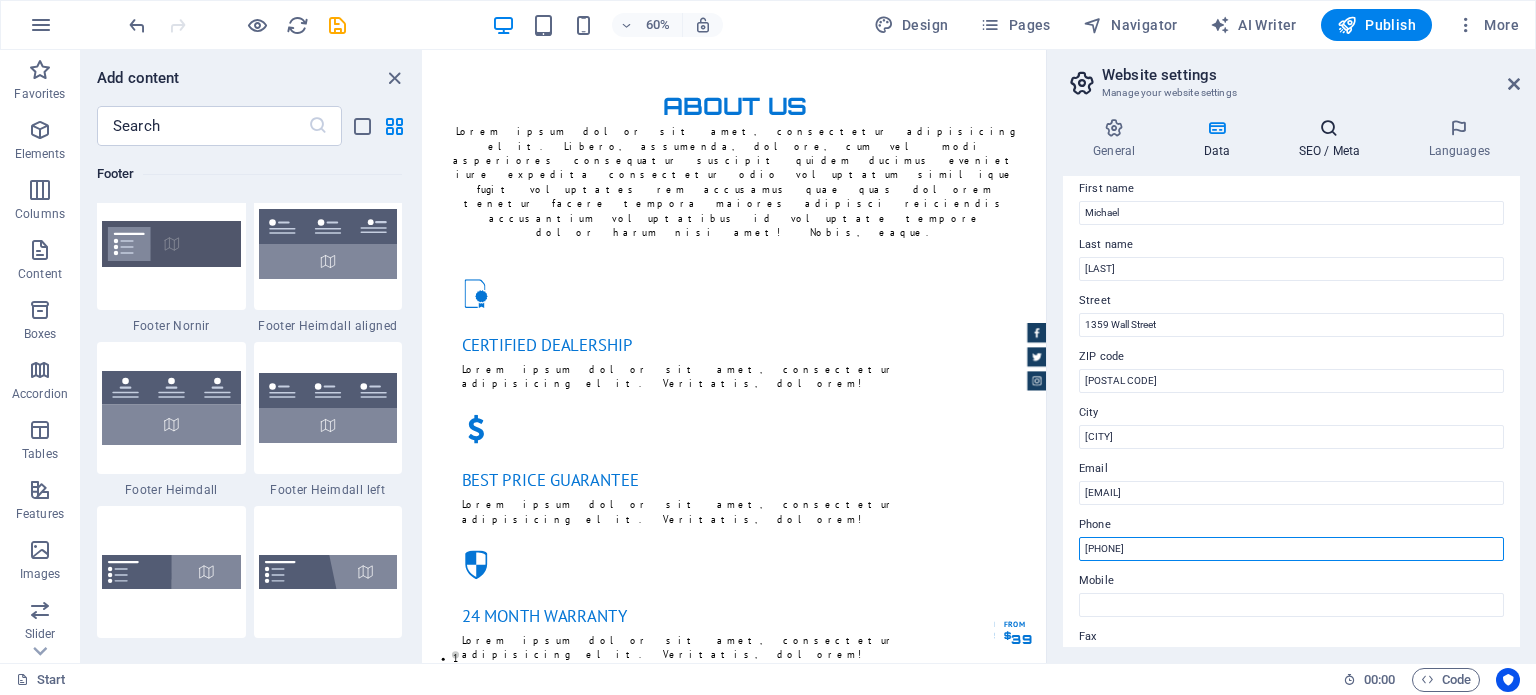 type on "[PHONE]" 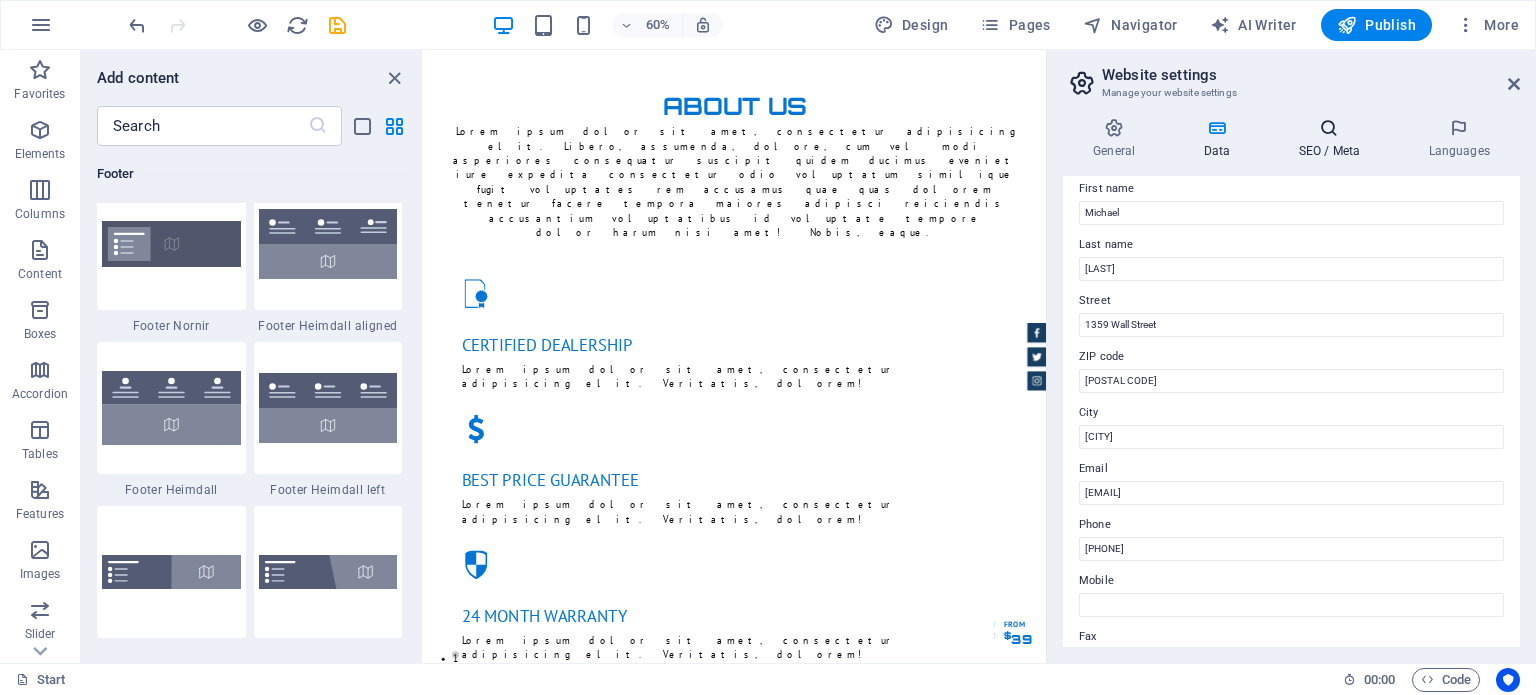click at bounding box center (1329, 128) 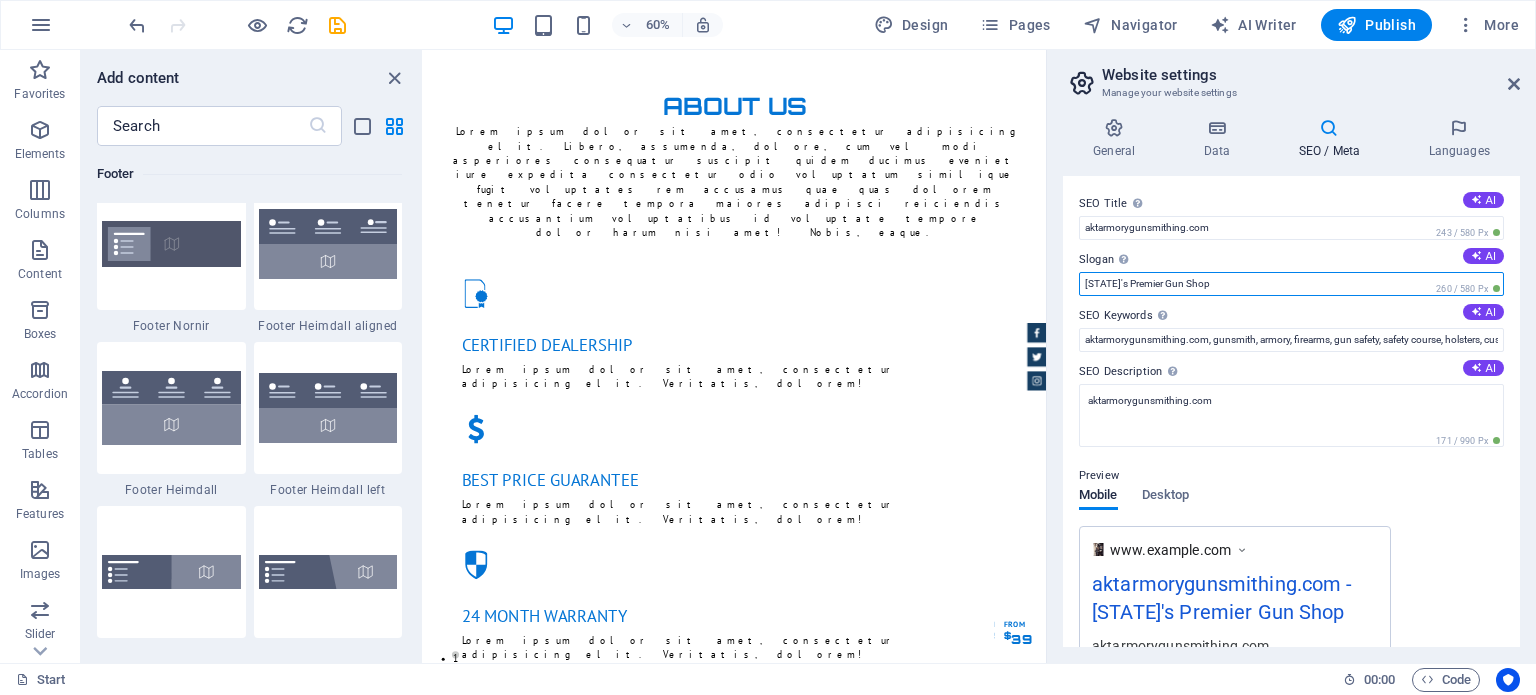 click on "[STATE]'s Premier Gun Shop" at bounding box center (1291, 284) 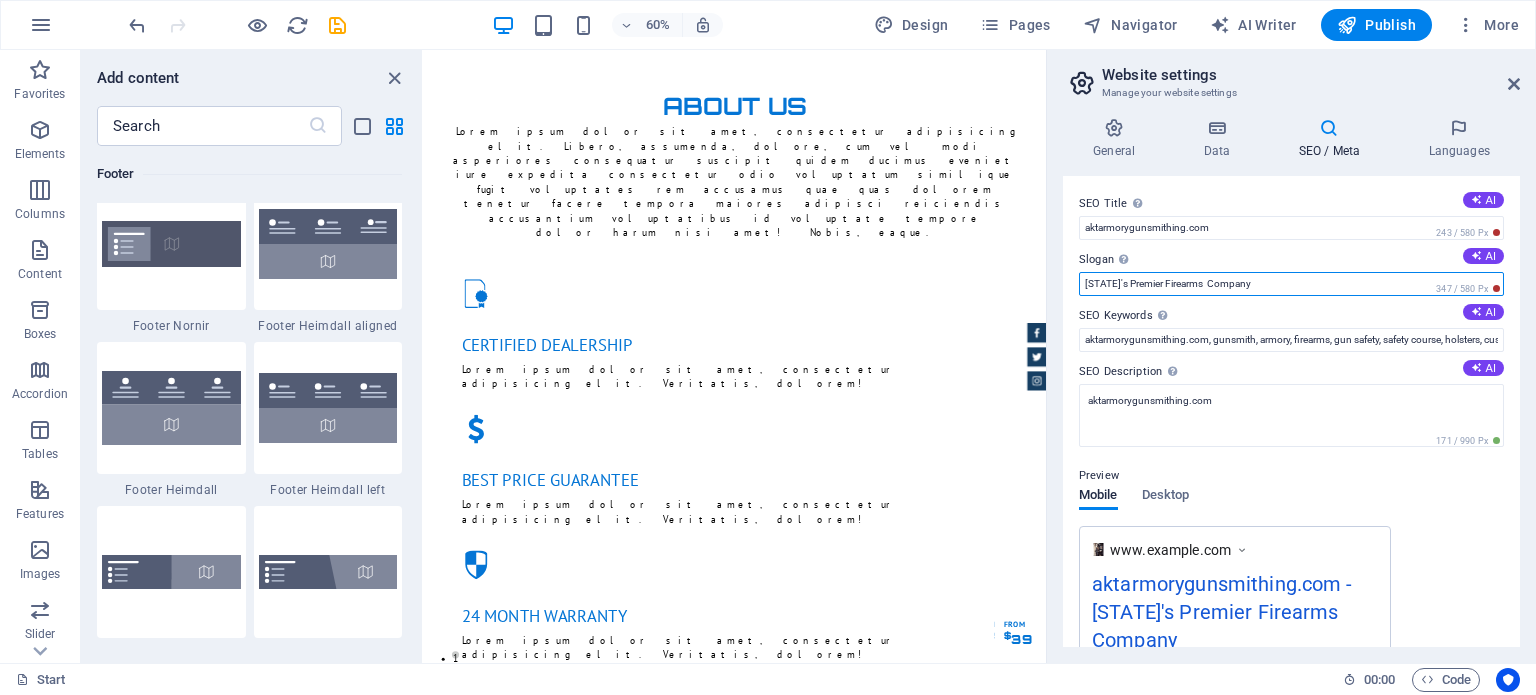 scroll, scrollTop: 2, scrollLeft: 0, axis: vertical 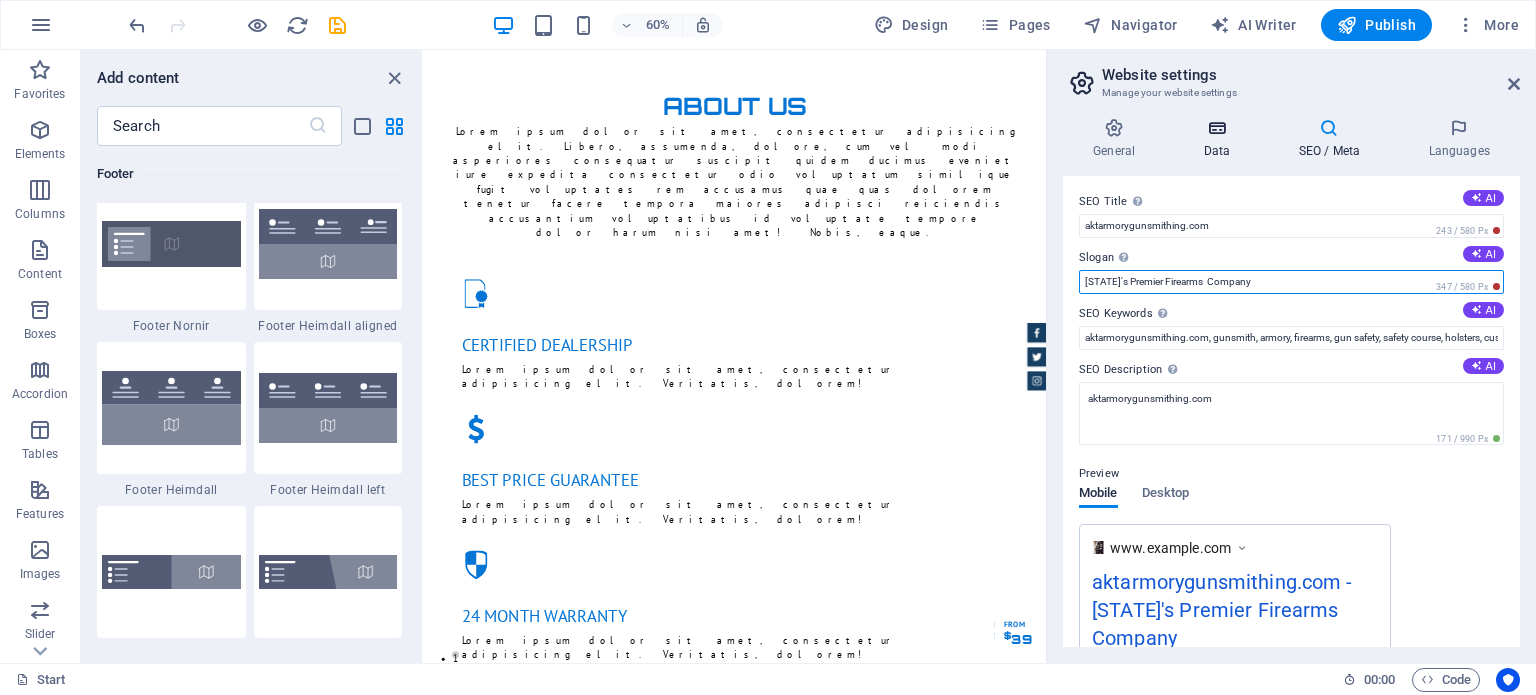 type on "[STATE]'s Premier Firearms  Company" 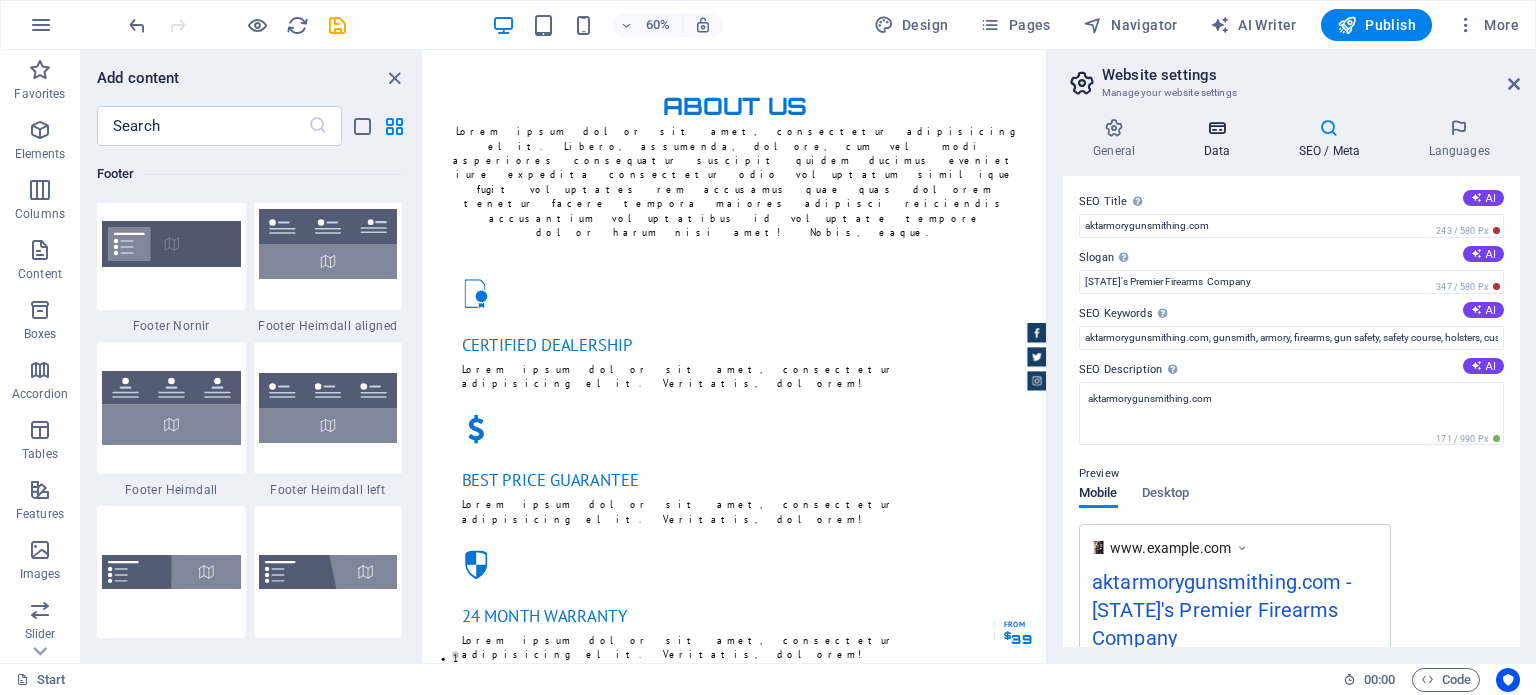 click at bounding box center [1216, 128] 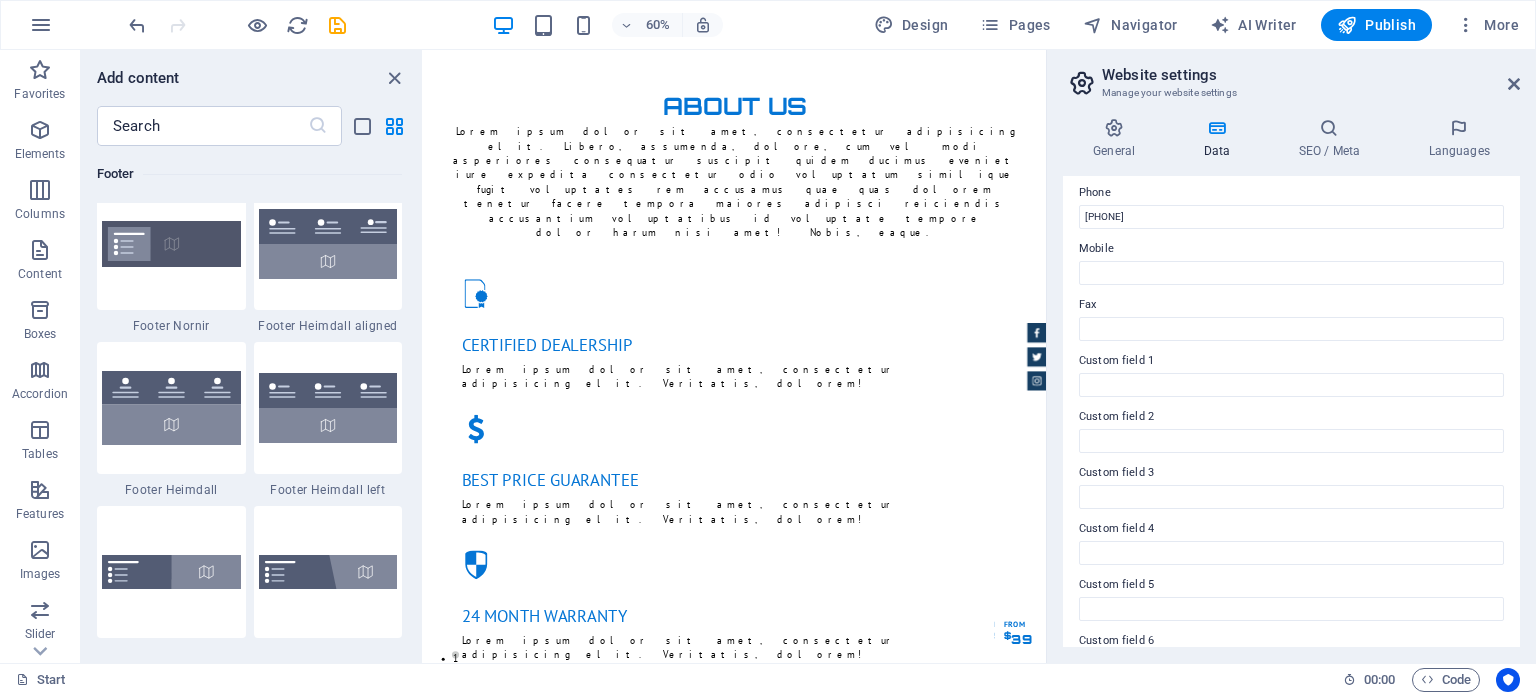 scroll, scrollTop: 488, scrollLeft: 0, axis: vertical 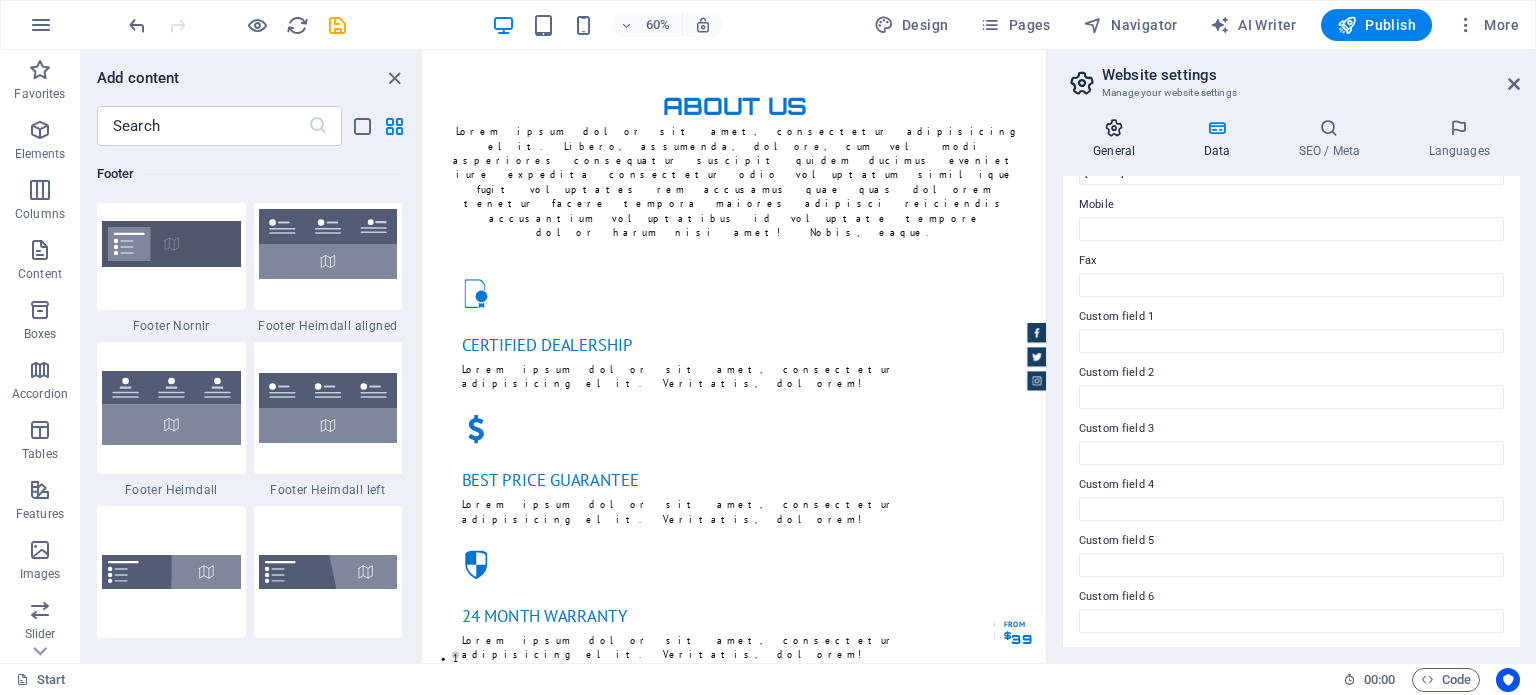 click on "General" at bounding box center (1118, 139) 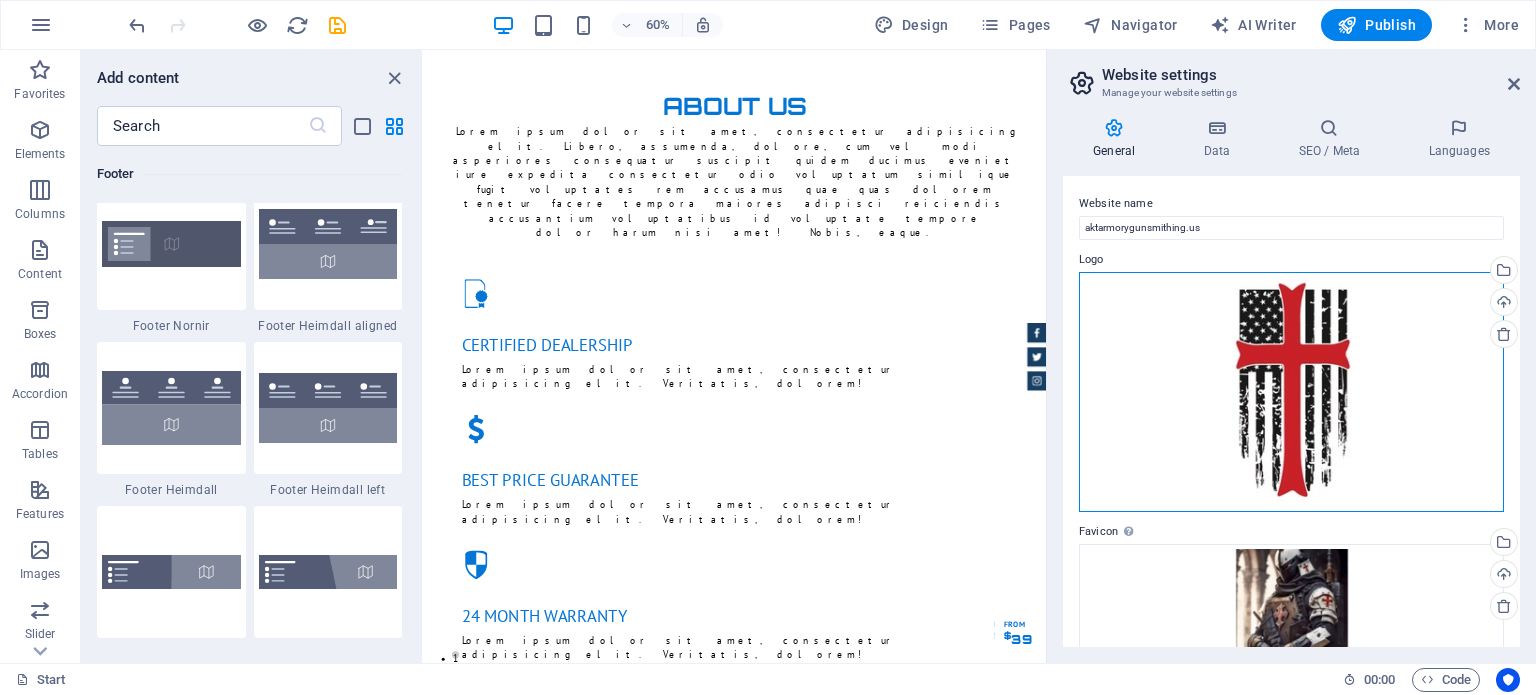 click on "Drag files here, click to choose files or select files from Files or our free stock photos & videos" at bounding box center (1291, 392) 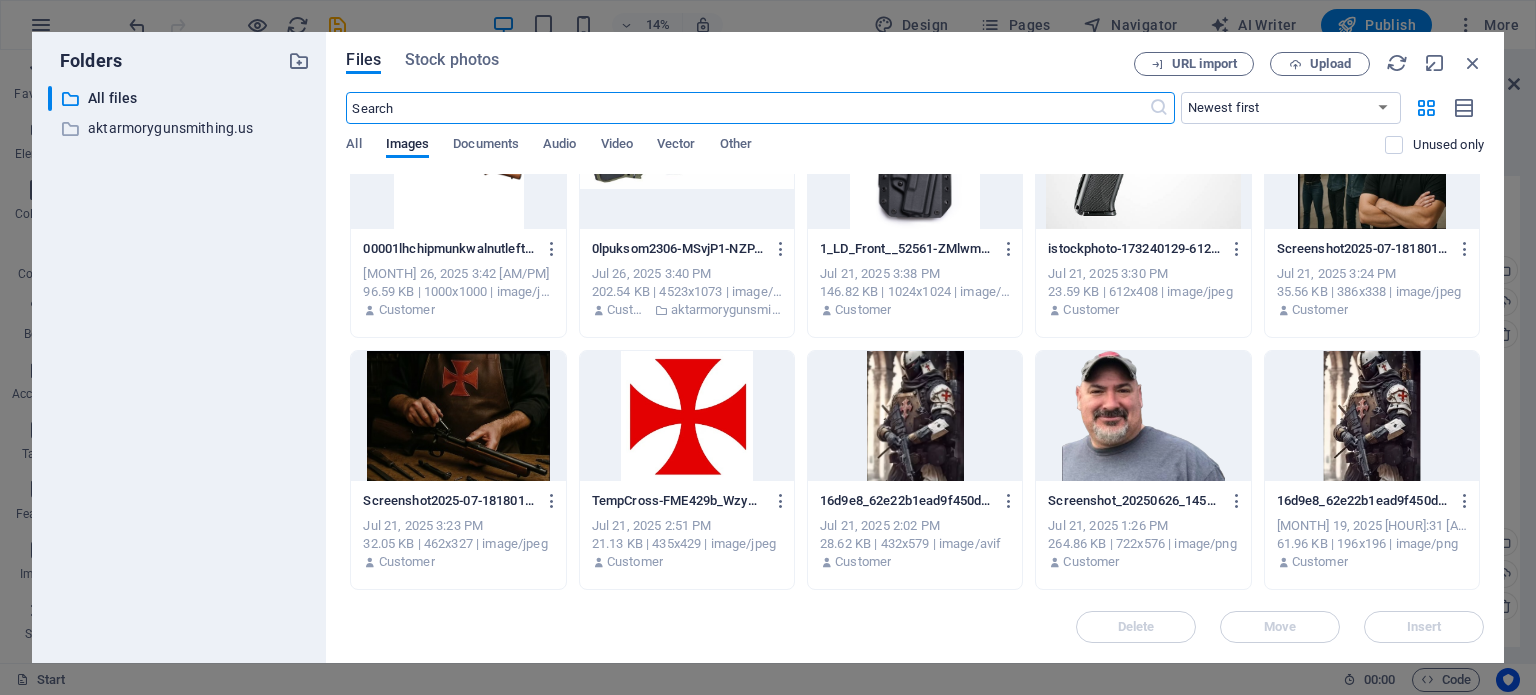 scroll, scrollTop: 0, scrollLeft: 0, axis: both 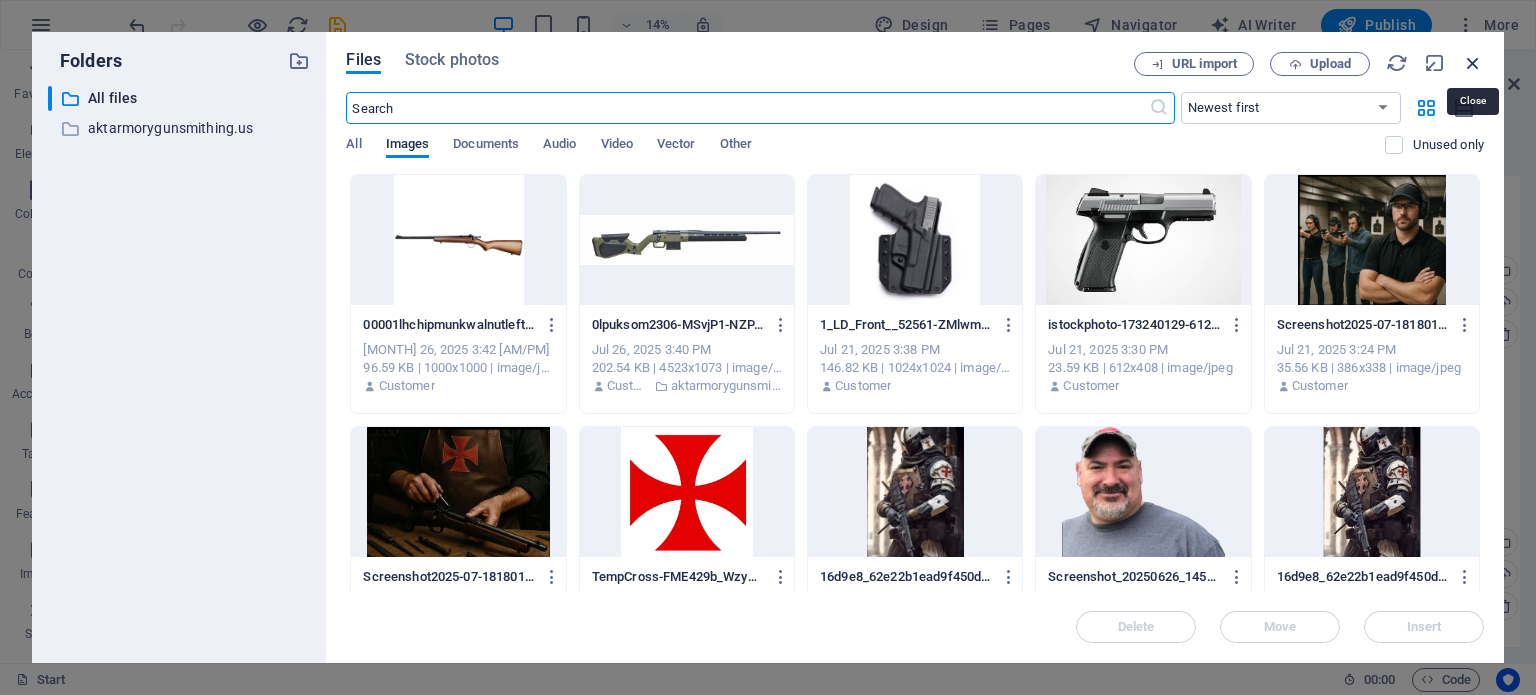 click at bounding box center (1473, 63) 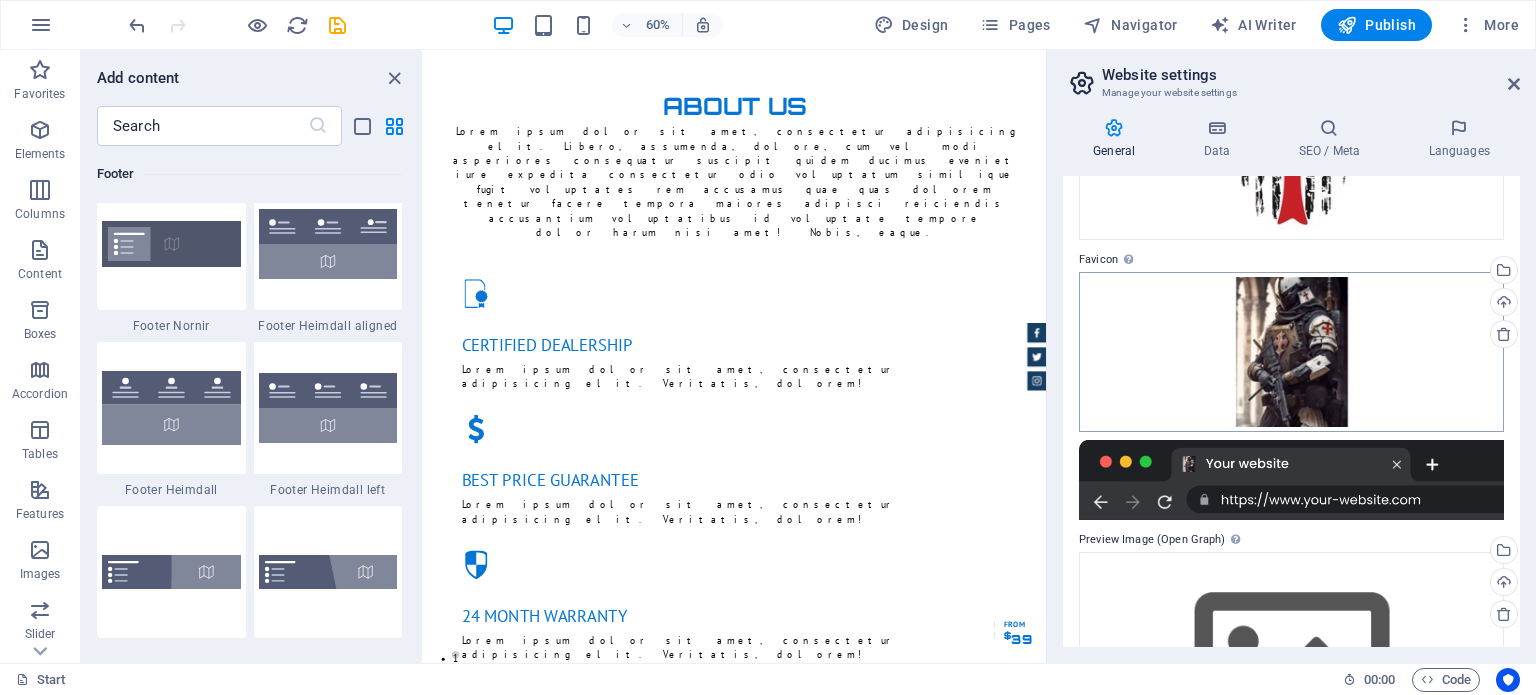 scroll, scrollTop: 0, scrollLeft: 0, axis: both 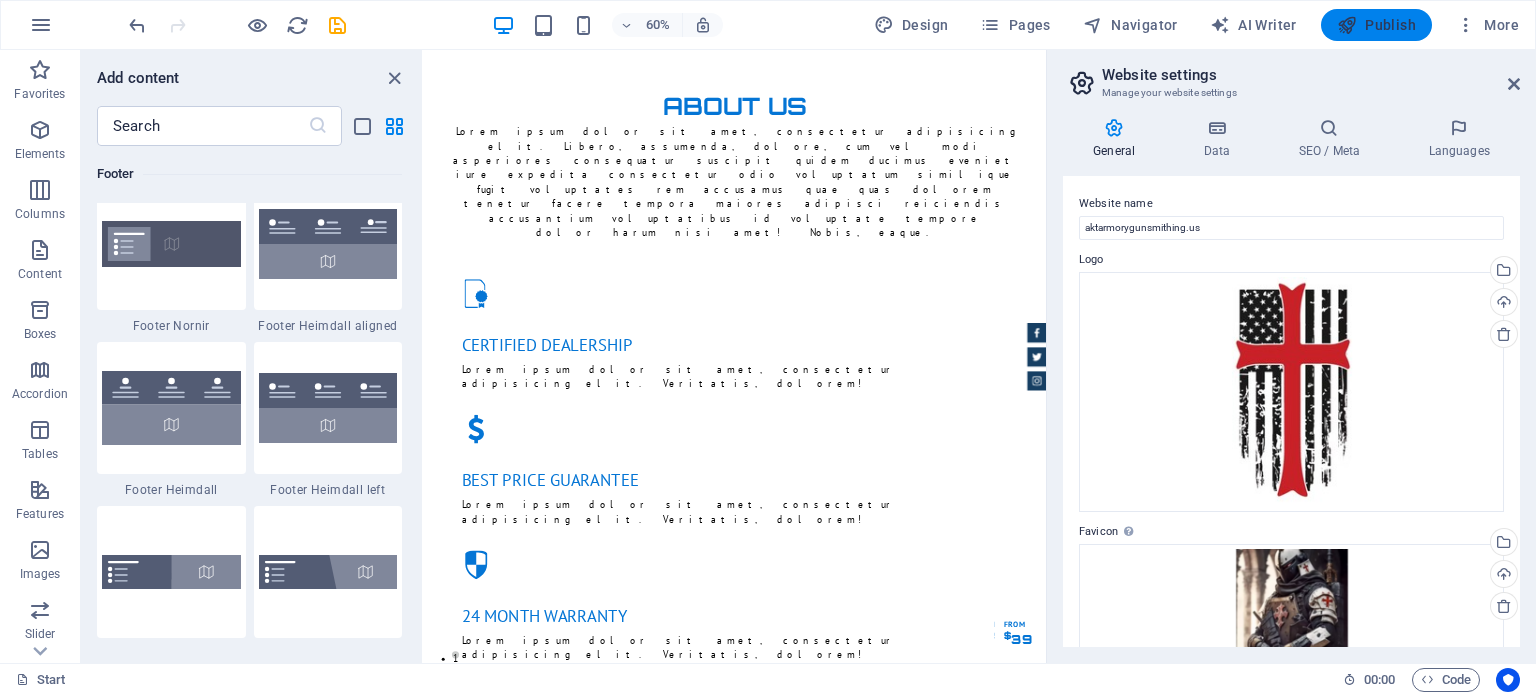 click on "Publish" at bounding box center [1376, 25] 